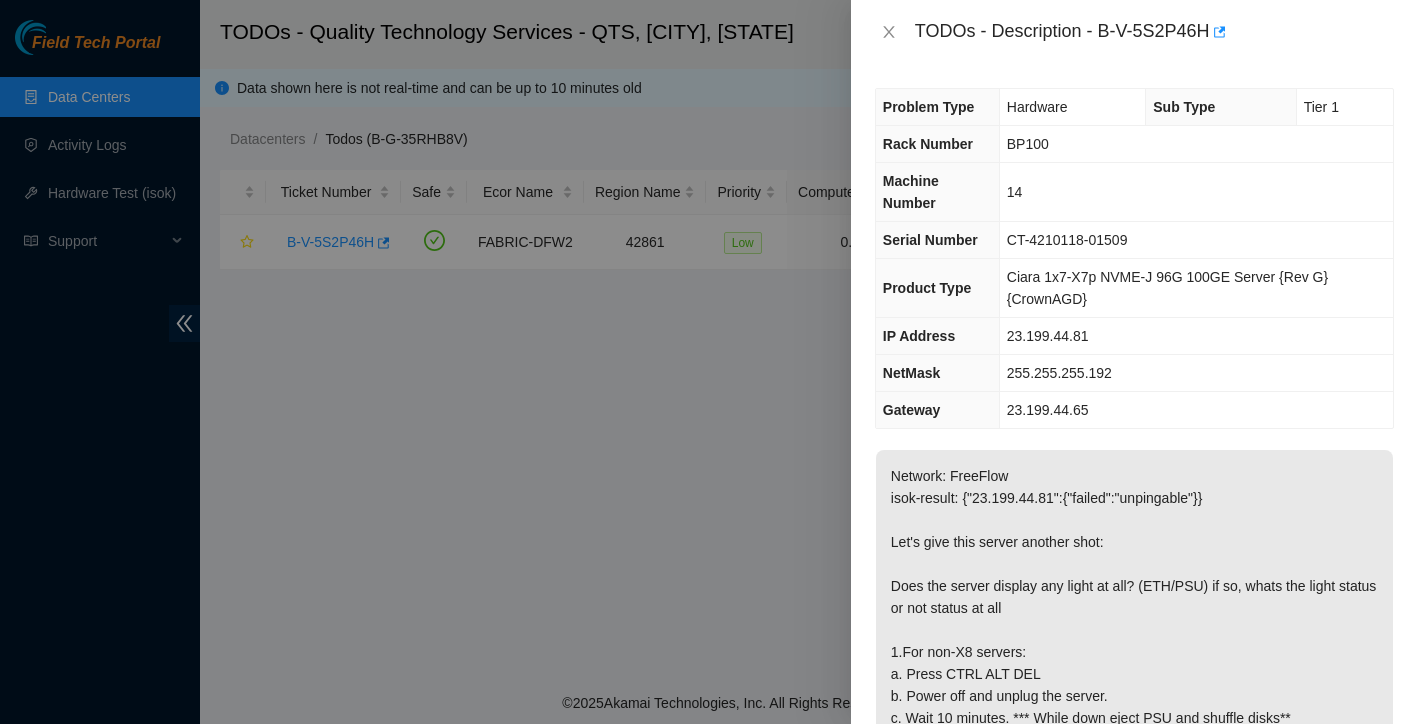 scroll, scrollTop: 0, scrollLeft: 0, axis: both 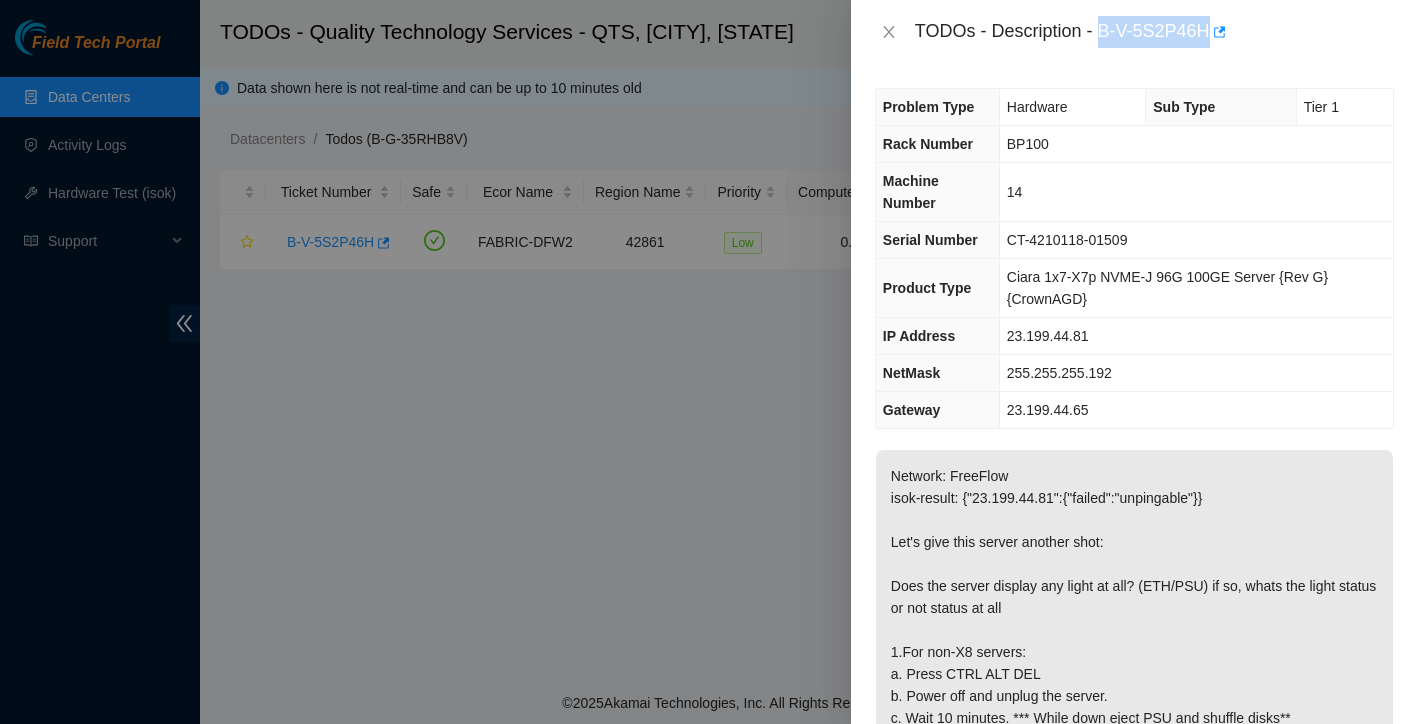 drag, startPoint x: 1104, startPoint y: 31, endPoint x: 1219, endPoint y: 32, distance: 115.00435 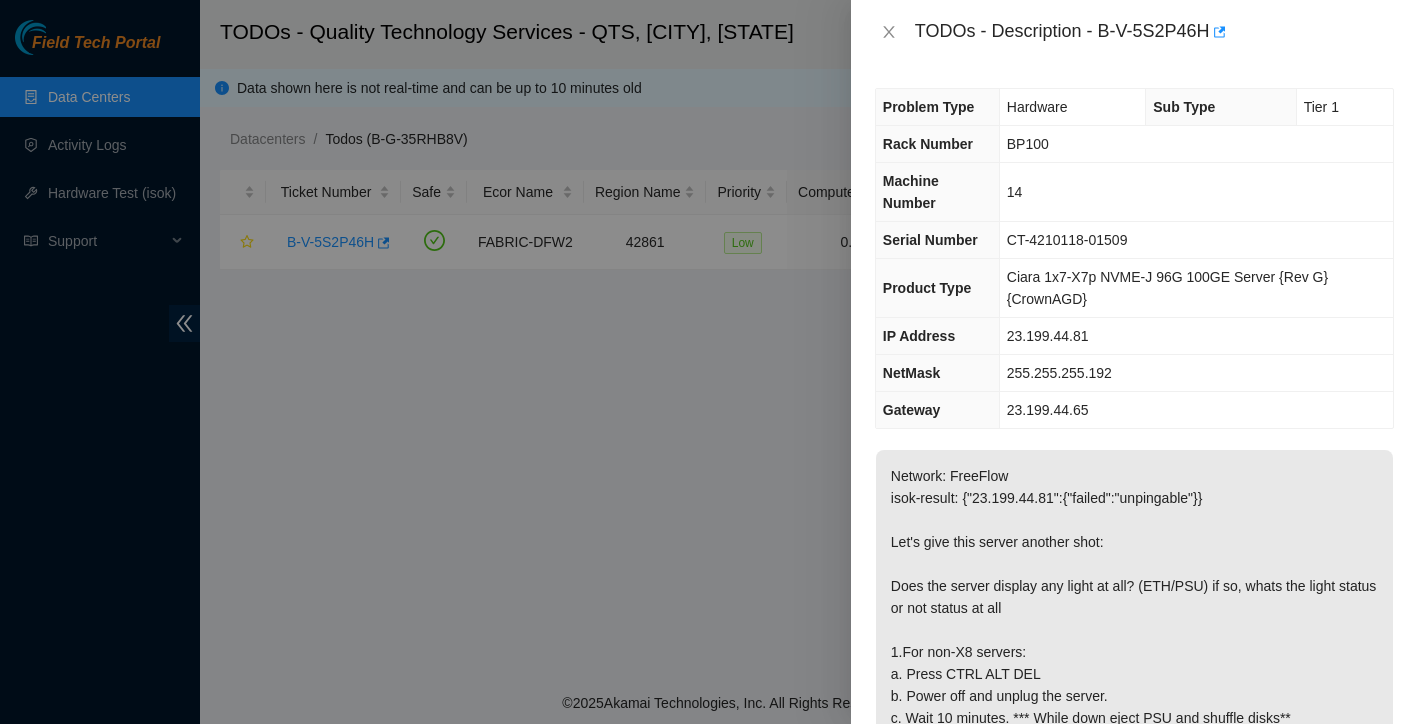 click at bounding box center [709, 362] 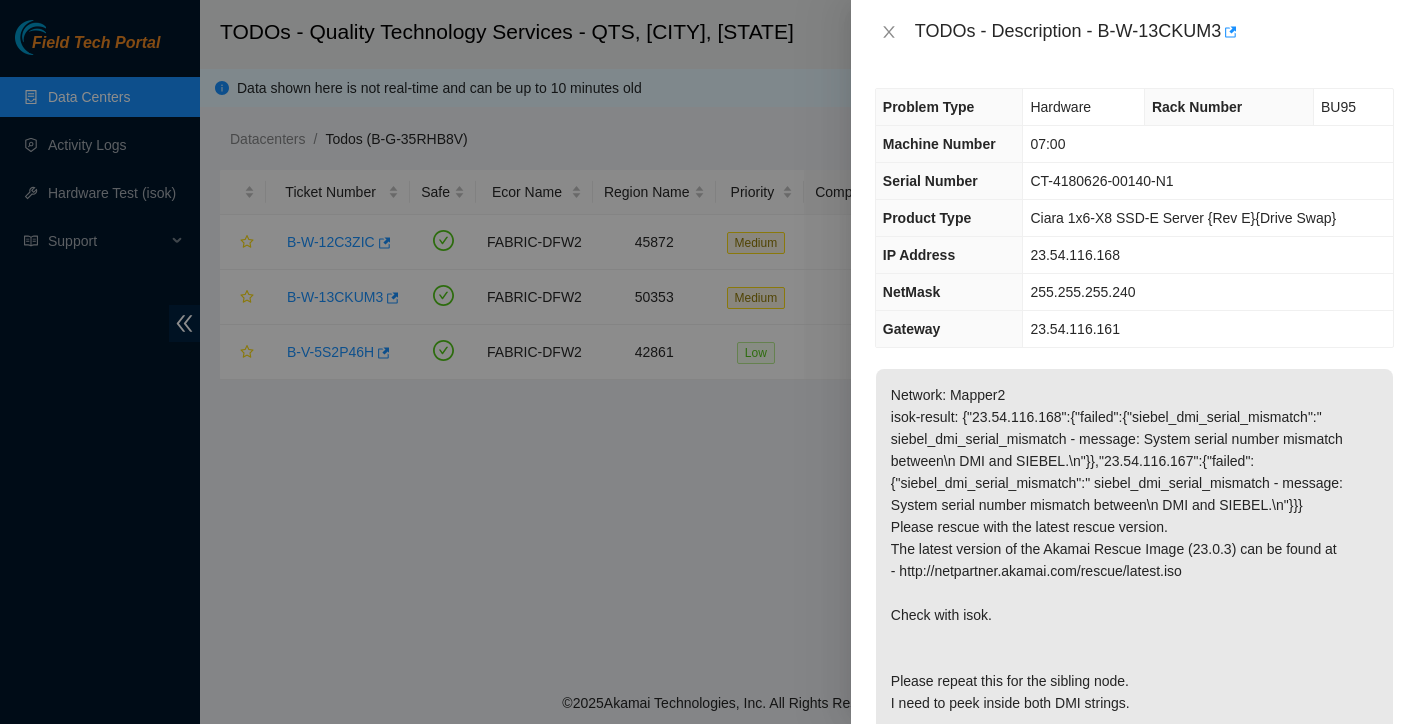 scroll, scrollTop: 0, scrollLeft: 0, axis: both 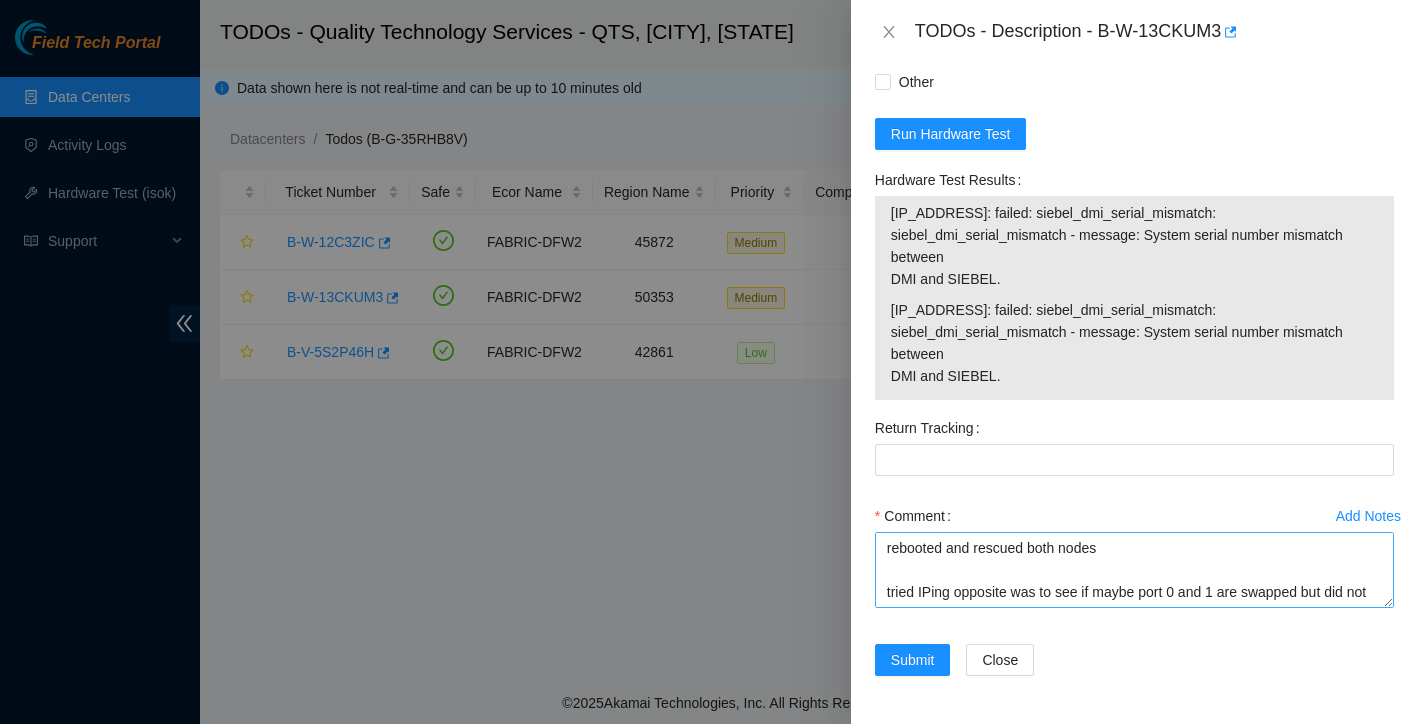 click on "rebooted and rescued both nodes
tried IPing opposite was to see if maybe port 0 and 1 are swapped but did not help isok:
23.54.116.167: failed: mac_addr:        mac_addr - CT-4180626-00140-N0 eth0 MAC address doesn't match Siebel.
Possible typo in SN.
D0:50:99:C8:BF:4A (Server) != D0:50:99:C8:BF:48 (Siebel)
23.54.116.168: failed: mac_addr:        mac_addr - CT-4180626-00140-N1 eth0 MAC address doesn't match Siebel.
Possible typo in SN.
D0:50:99:C8:BF:48 (Server) != D0:50:99:C8:BF:4A (Siebel)
reconfigured and IP'd correctly according to Portal info
isok:
23.54.116.167: failed: siebel_dmi_serial_mismatch:  siebel_dmi_serial_mismatch - message: System serial number mismatch between
DMI and SIEBEL.
23.54.116.168: failed: siebel_dmi_serial_mismatch:  siebel_dmi_serial_mismatch - message: System serial number mismatch between
DMI and SIEBEL." at bounding box center [1134, 570] 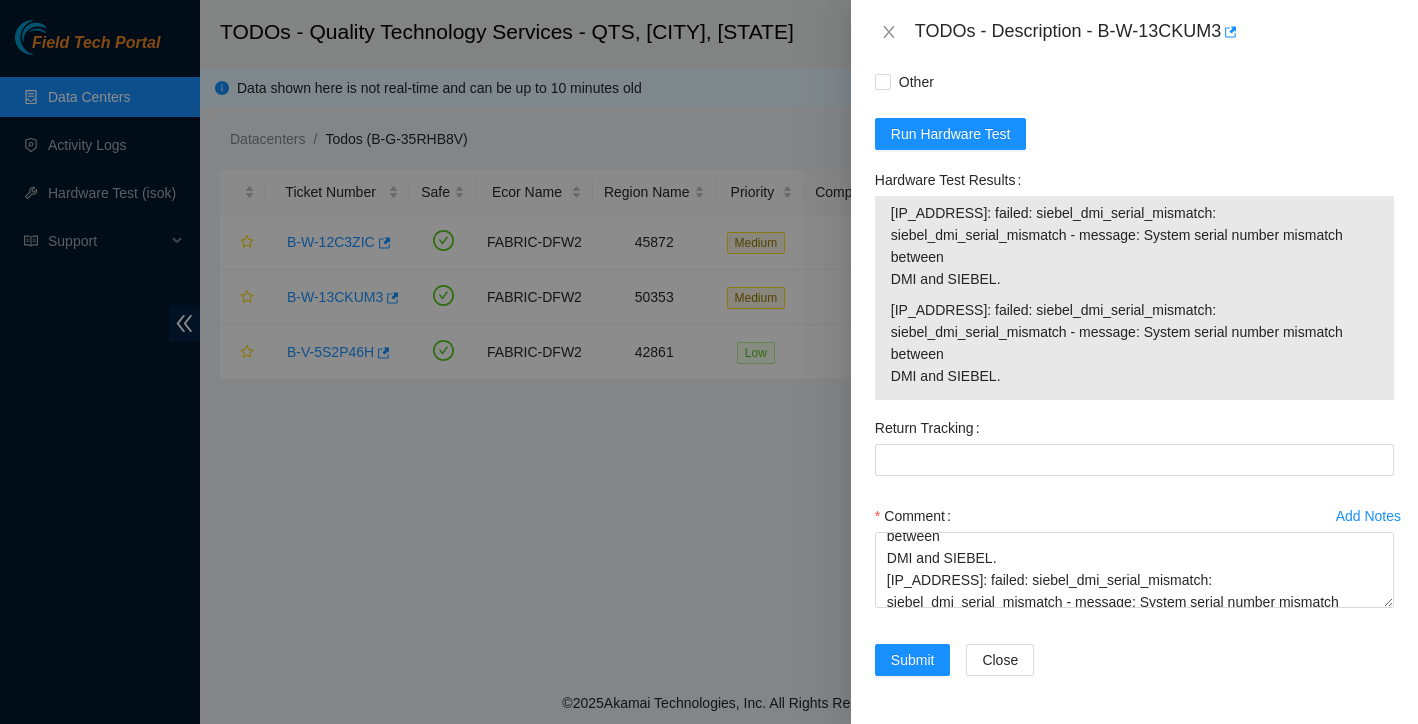 scroll, scrollTop: 452, scrollLeft: 0, axis: vertical 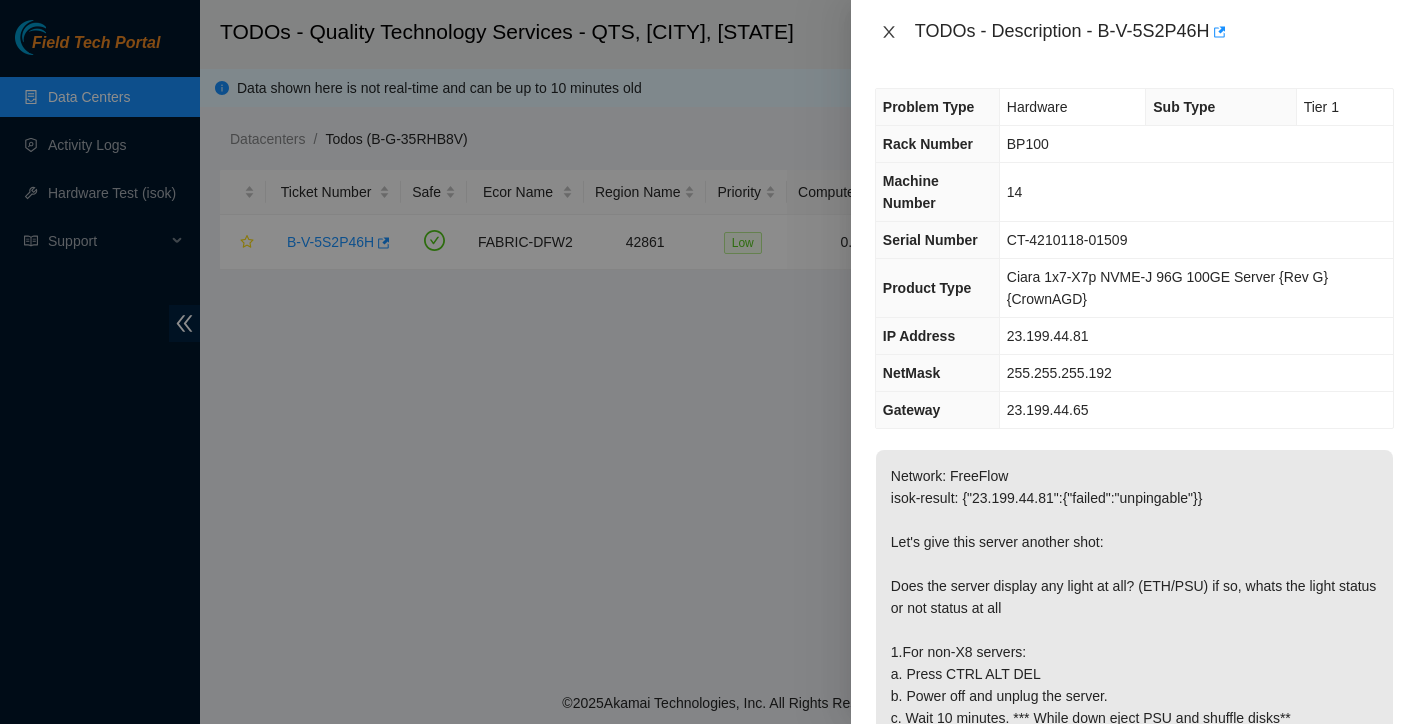 click 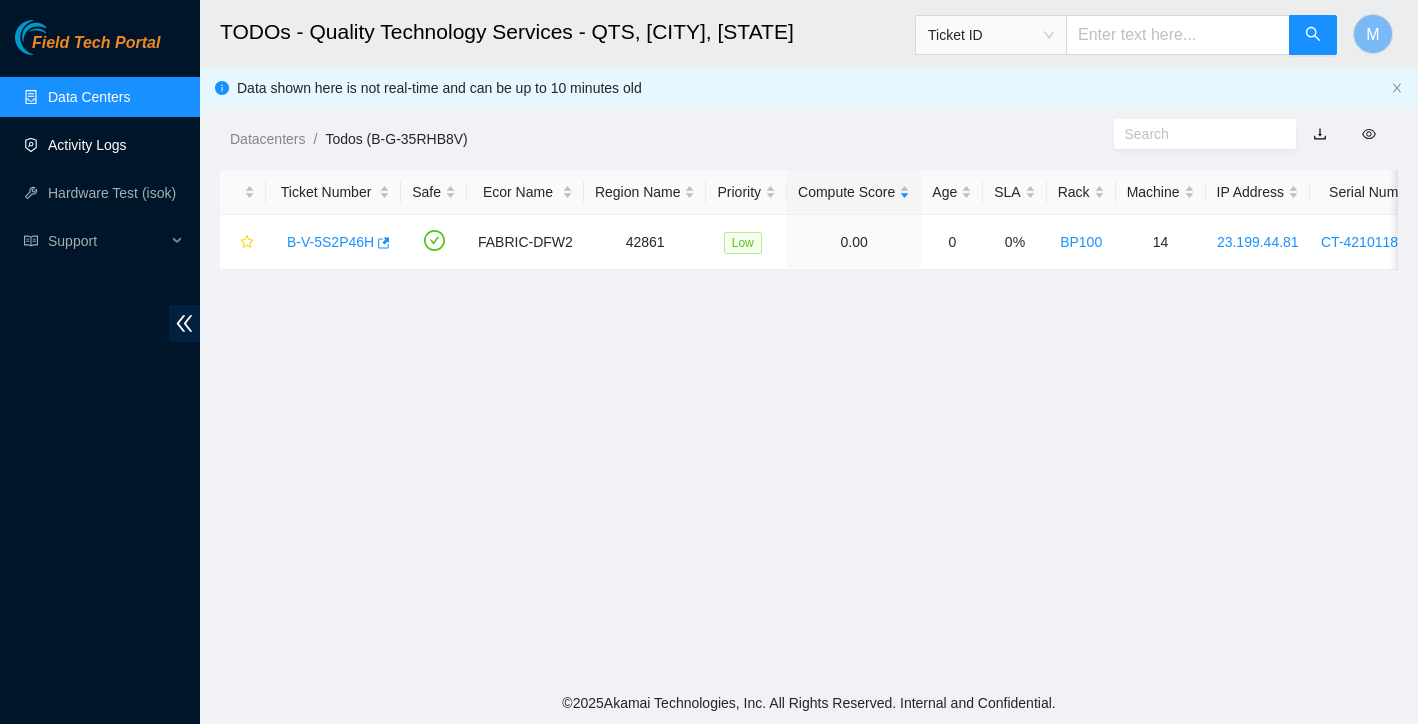 click on "Activity Logs" at bounding box center (87, 145) 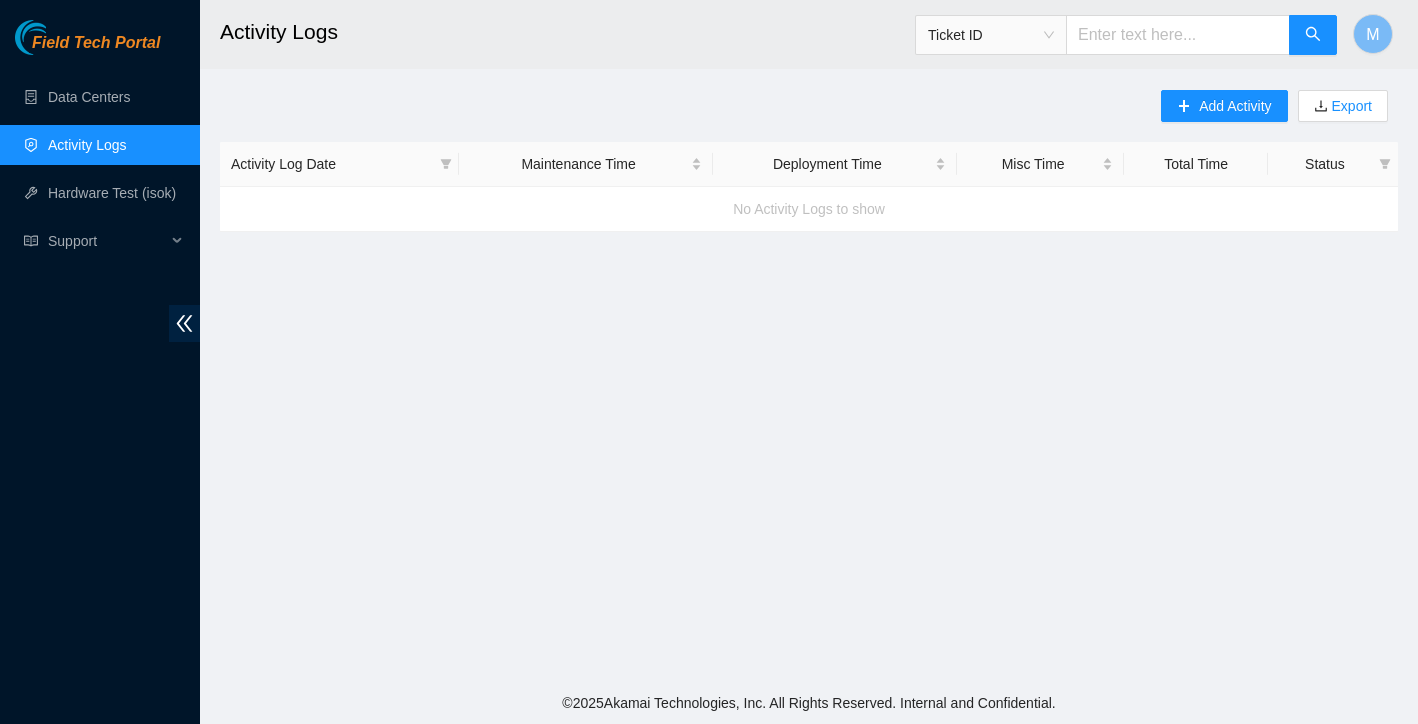 click on "Activity Logs" at bounding box center [87, 145] 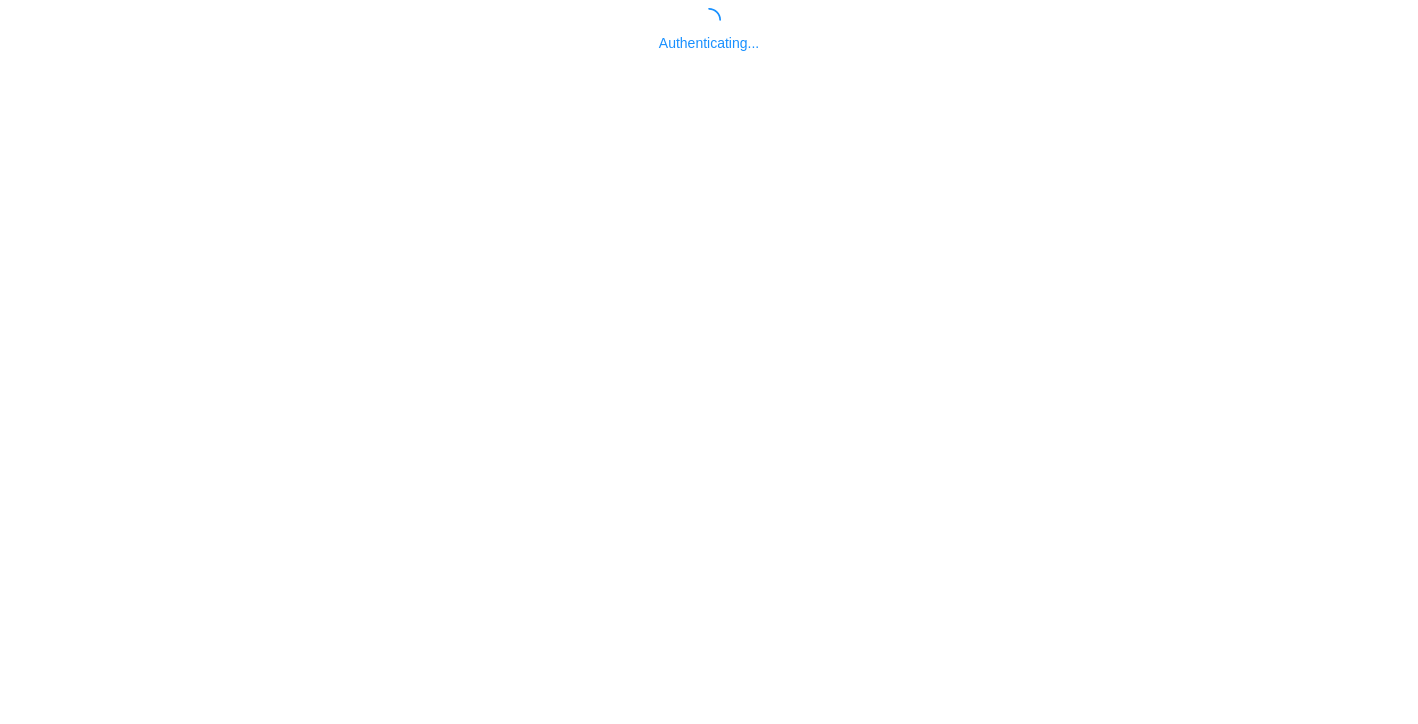 scroll, scrollTop: 0, scrollLeft: 0, axis: both 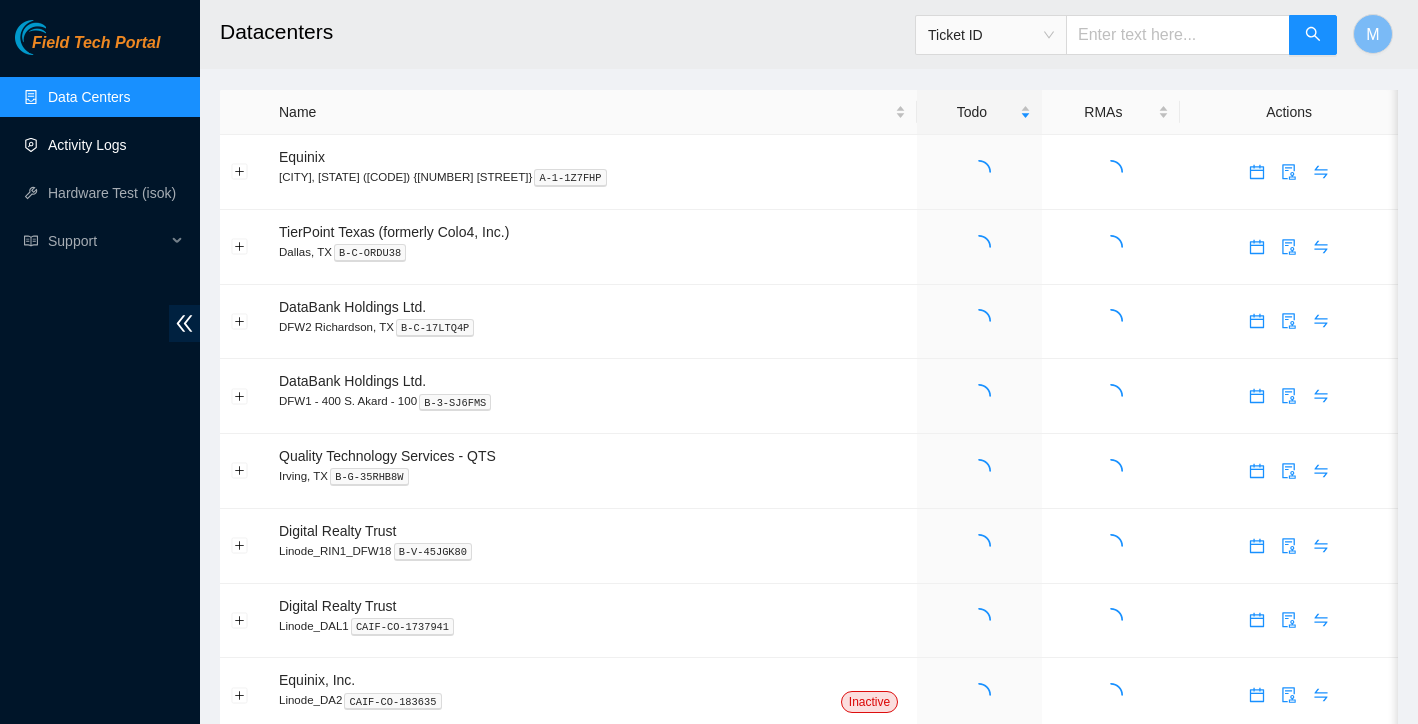 click on "Activity Logs" at bounding box center (87, 145) 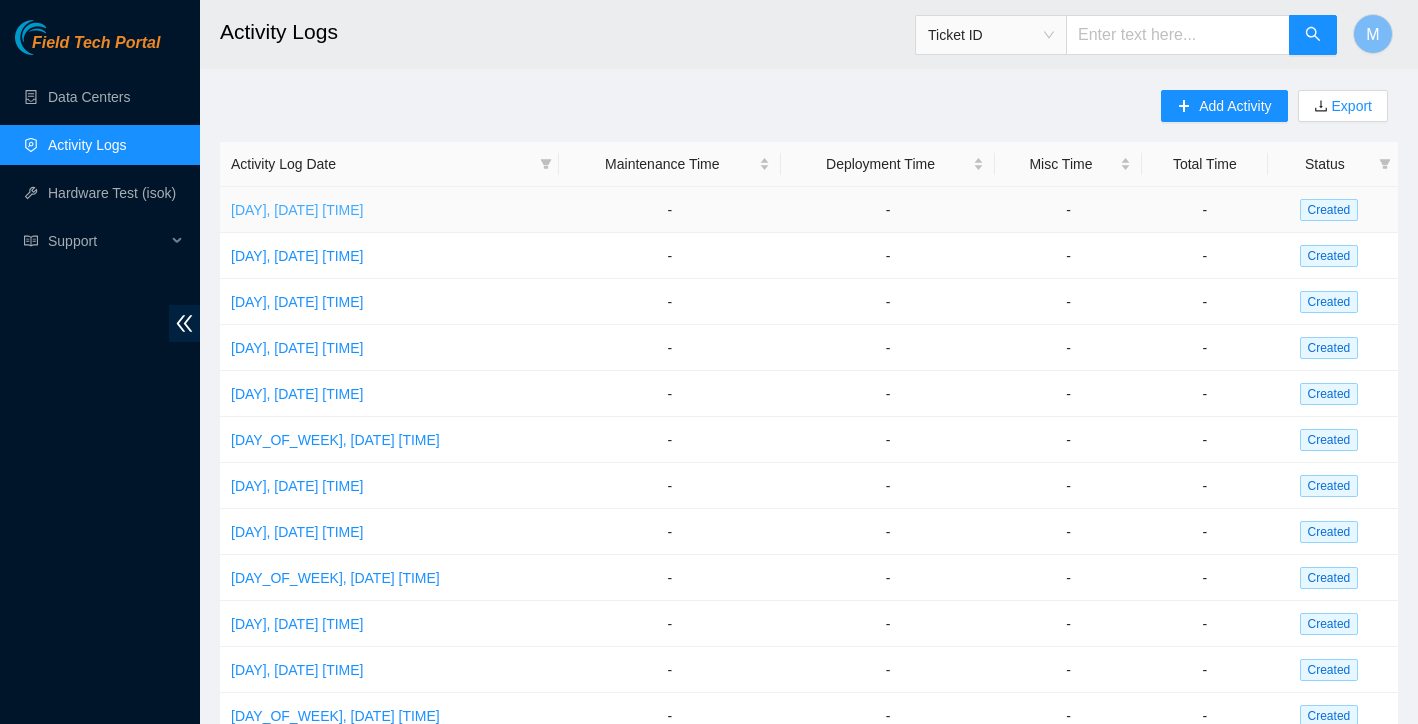 click on "[DAY], [DATE] [TIME]" at bounding box center [297, 210] 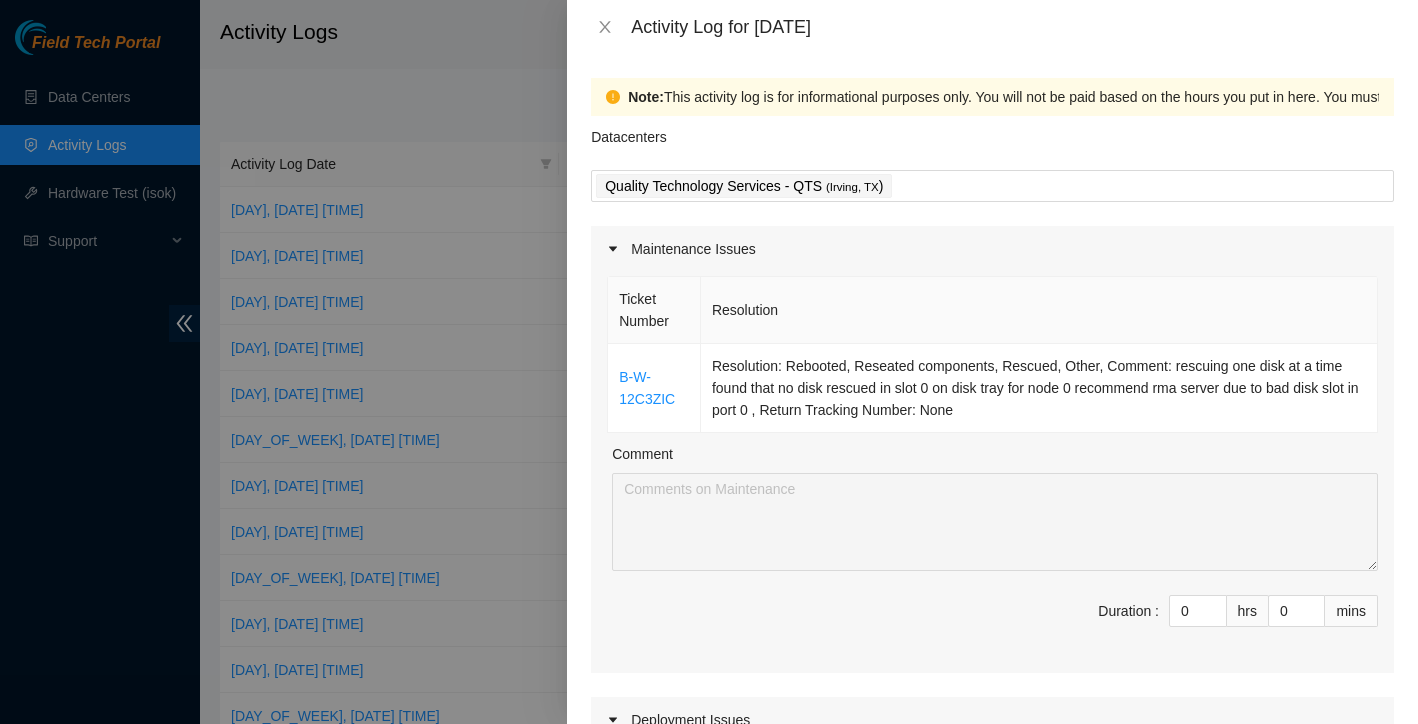 click at bounding box center [709, 362] 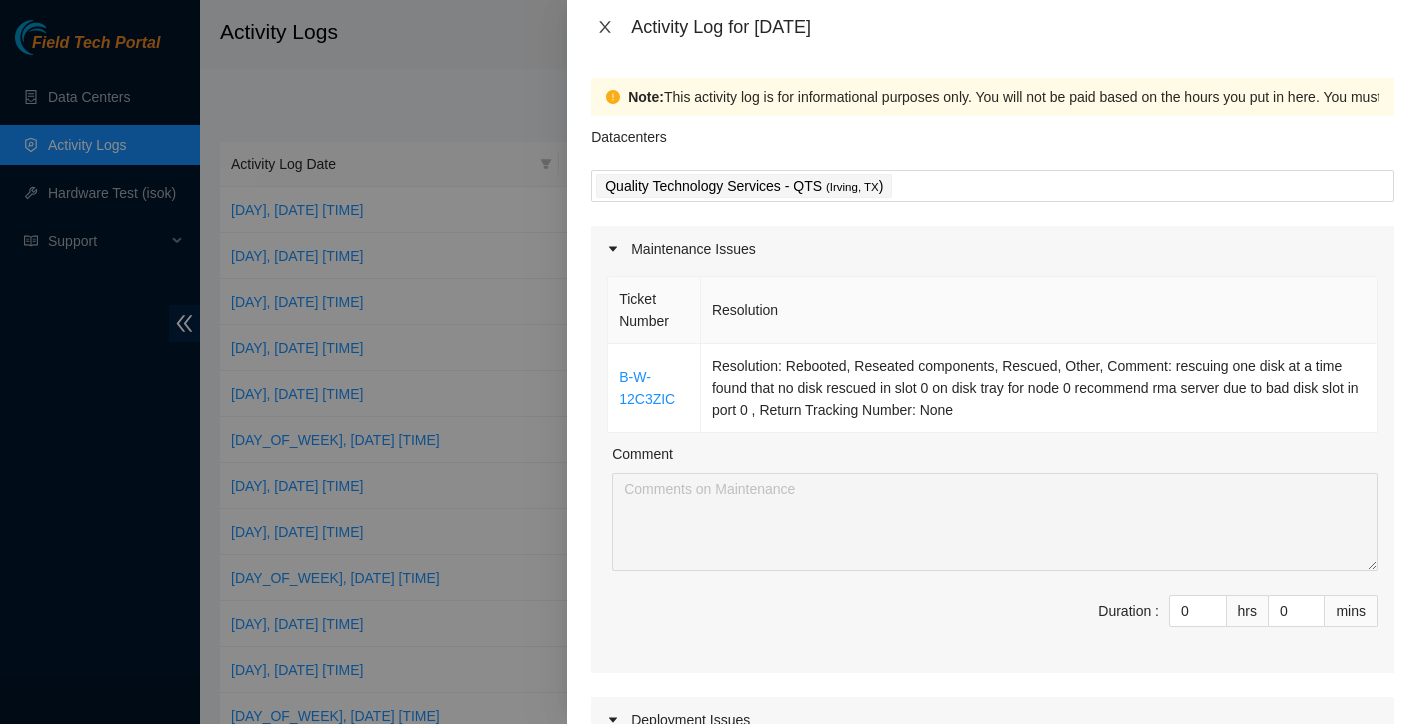click 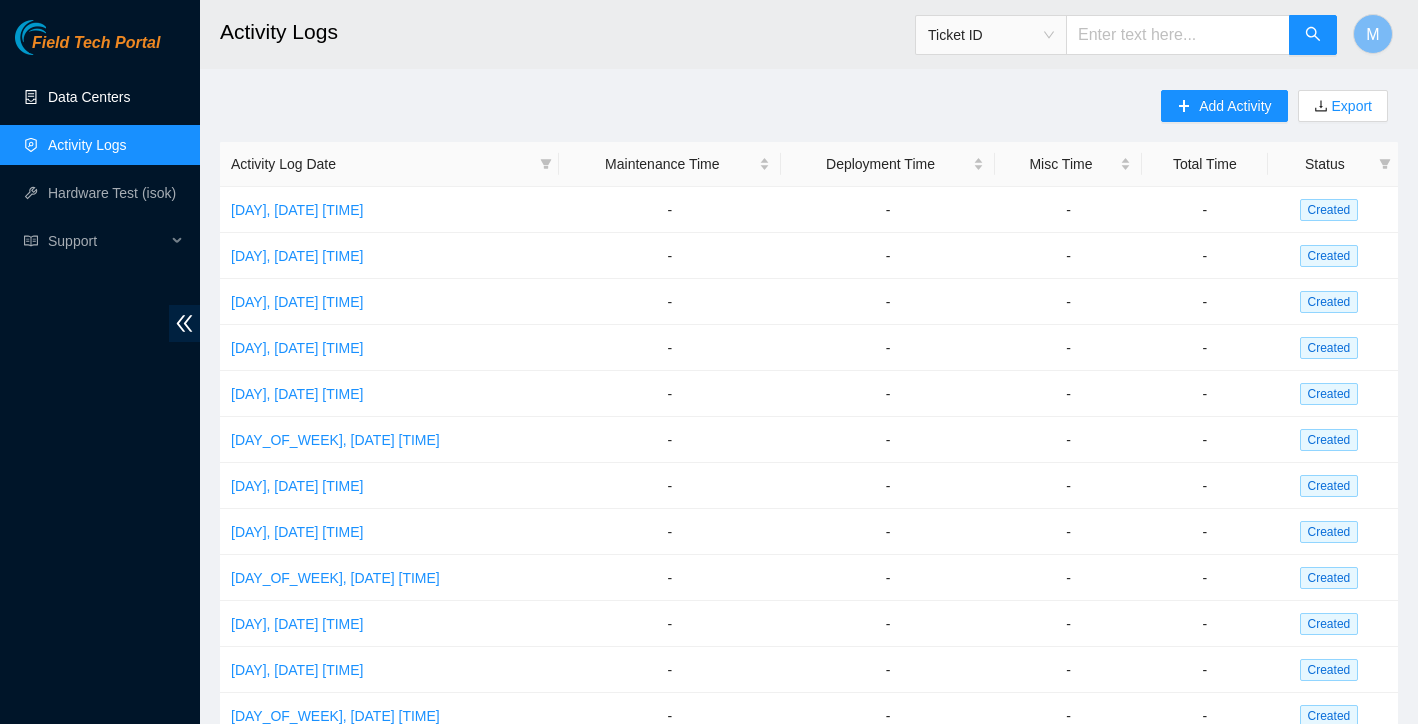 click on "Data Centers" at bounding box center (89, 97) 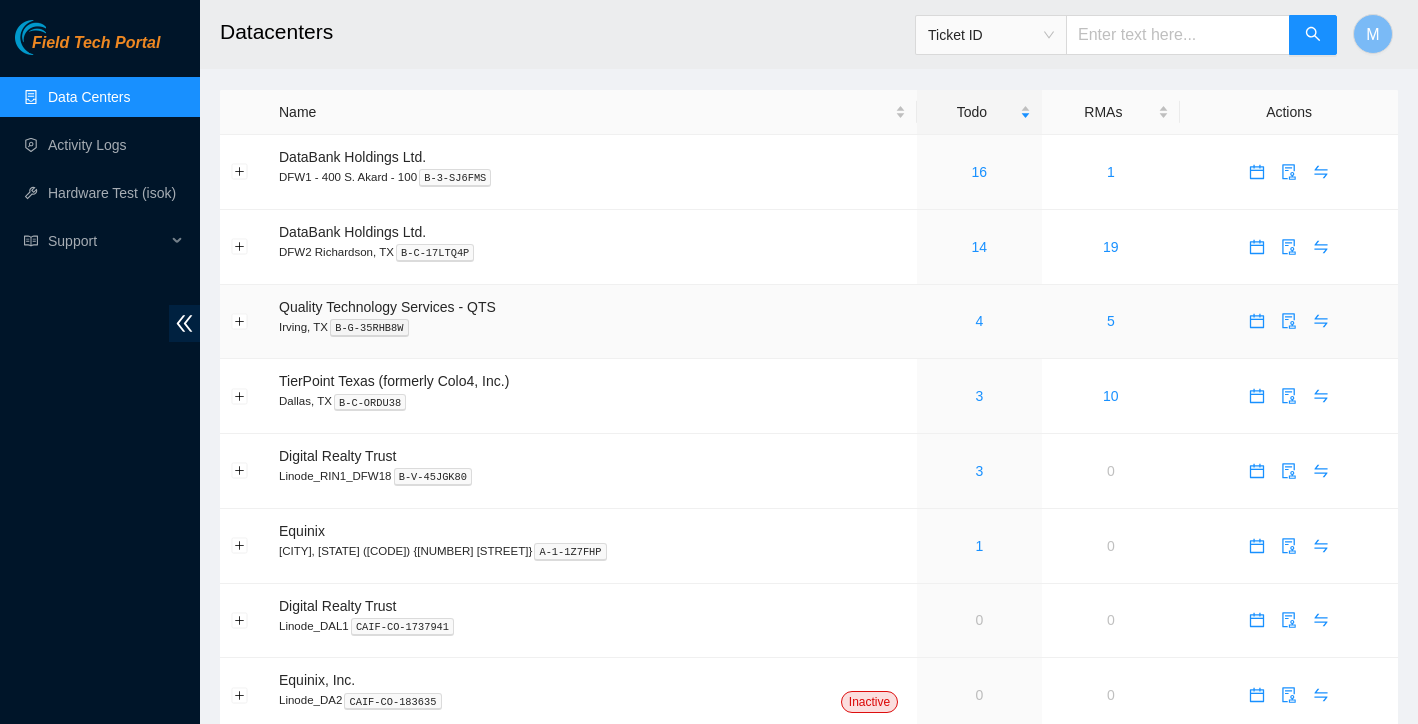 click on "4" at bounding box center (979, 321) 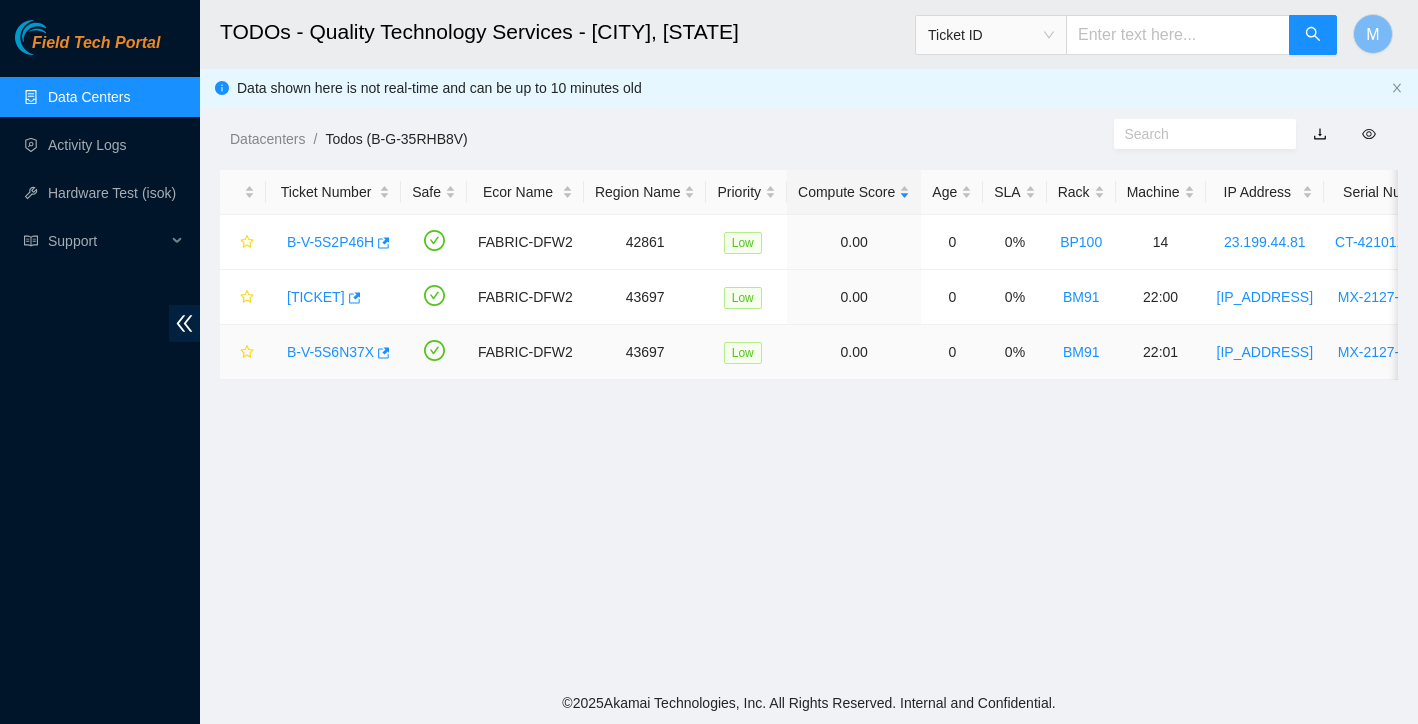 click on "B-V-5S6N37X" at bounding box center [330, 352] 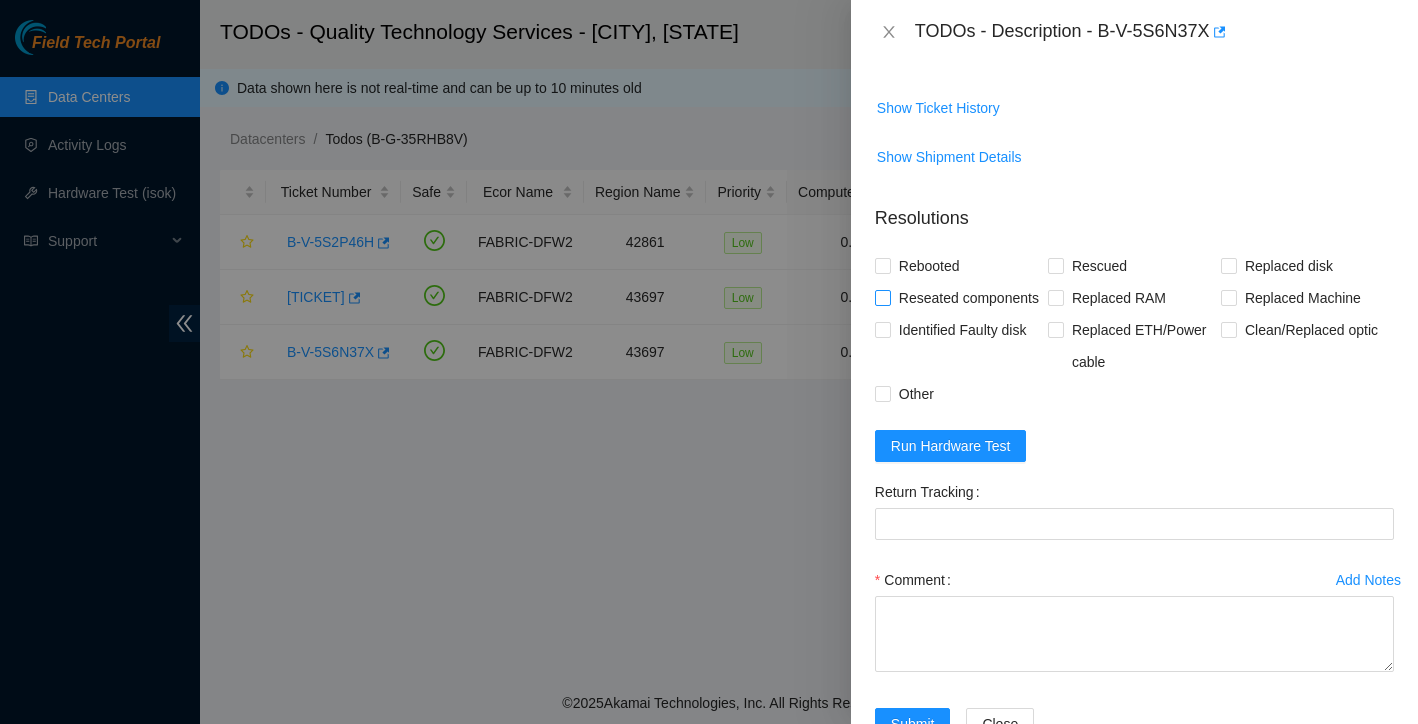scroll, scrollTop: 670, scrollLeft: 0, axis: vertical 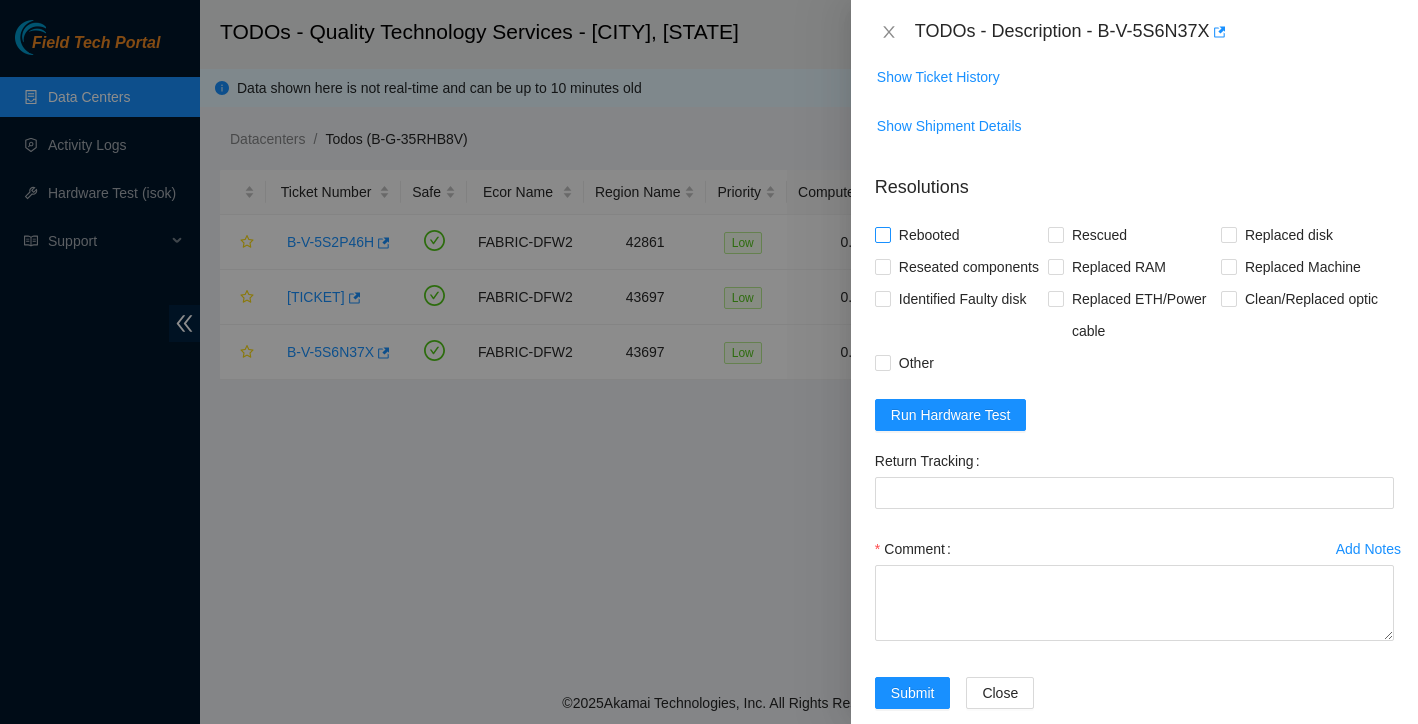 click on "Rebooted" at bounding box center [882, 234] 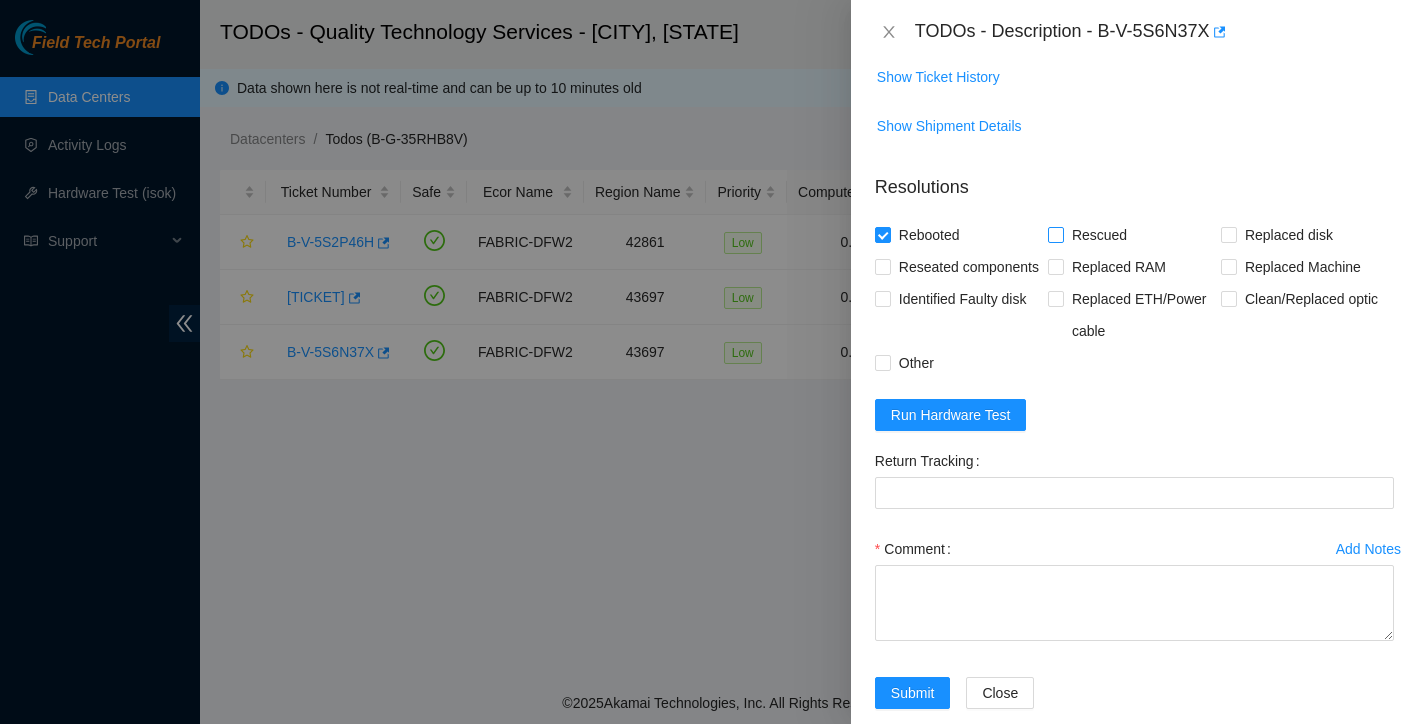 click on "Rescued" at bounding box center [1055, 234] 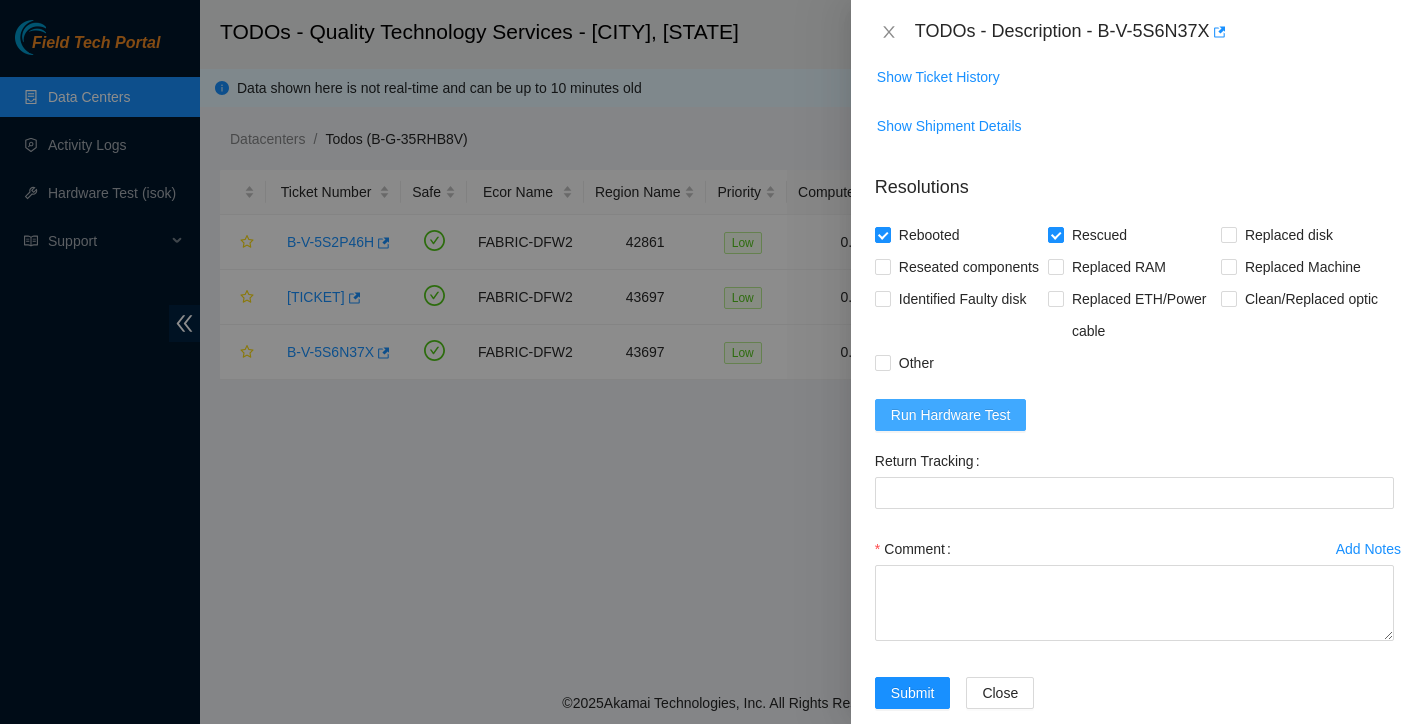 click on "Run Hardware Test" at bounding box center (951, 415) 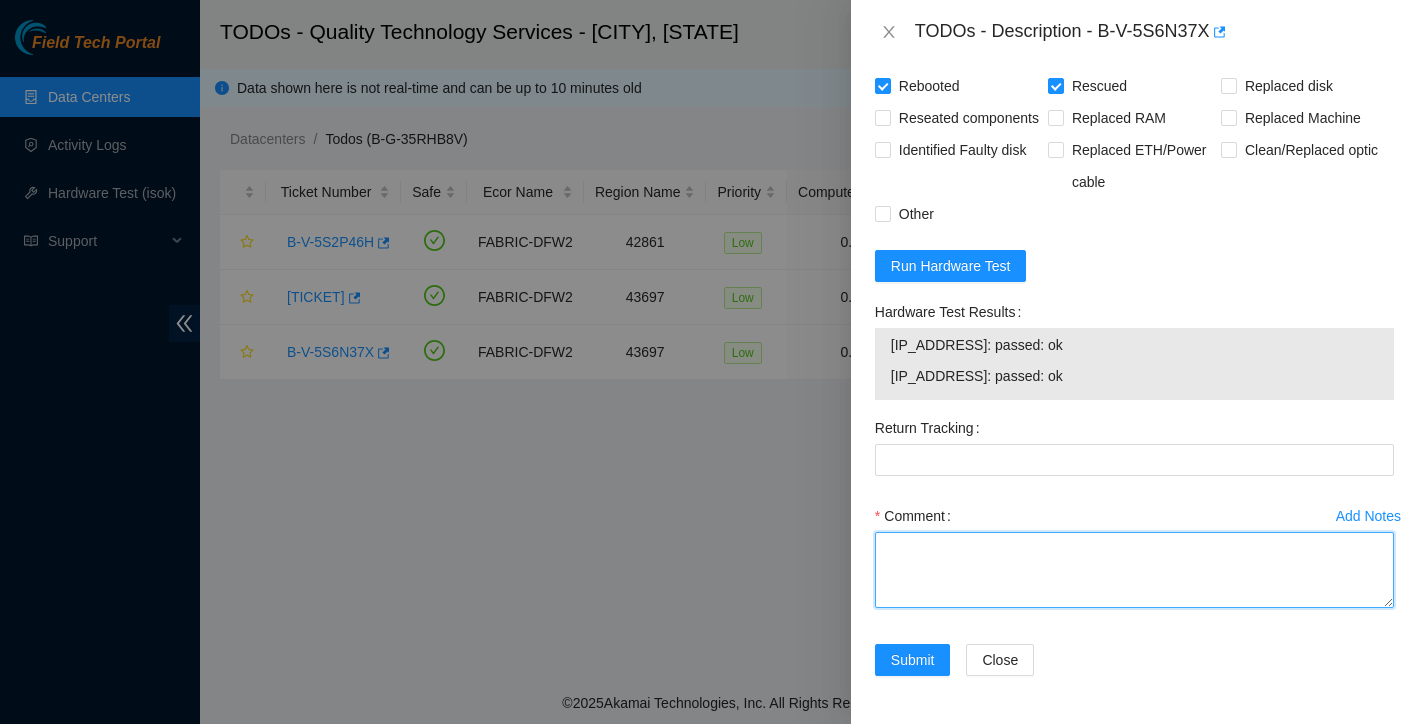 scroll, scrollTop: 895, scrollLeft: 0, axis: vertical 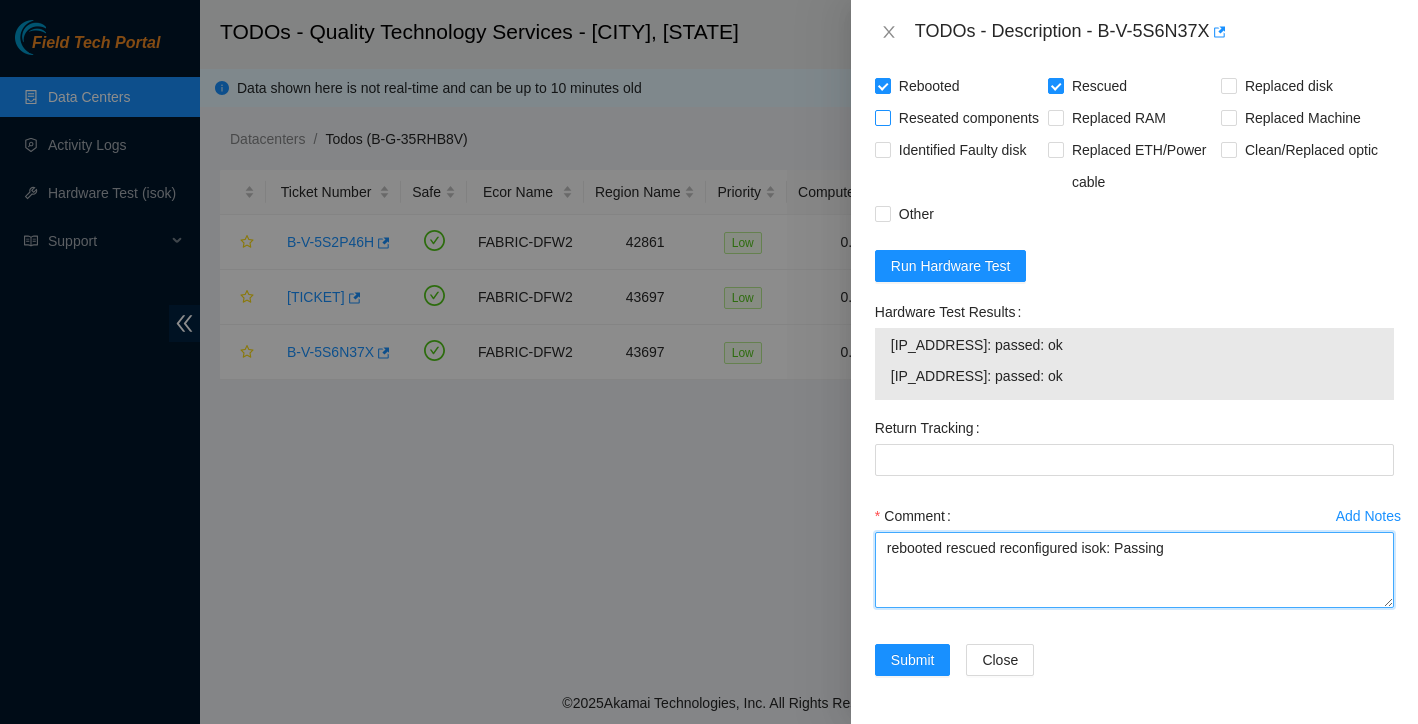 type on "rebooted rescued reconfigured isok: Passing" 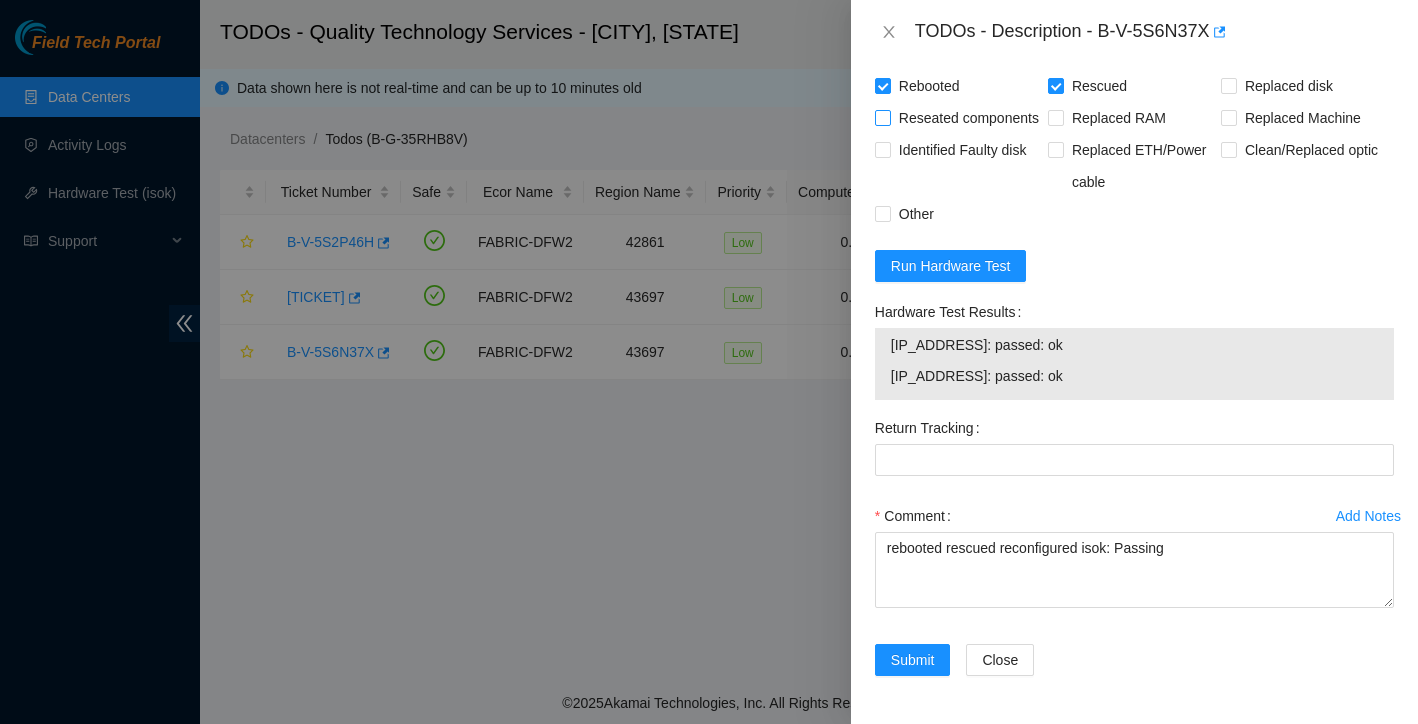 click on "Reseated components" at bounding box center (882, 117) 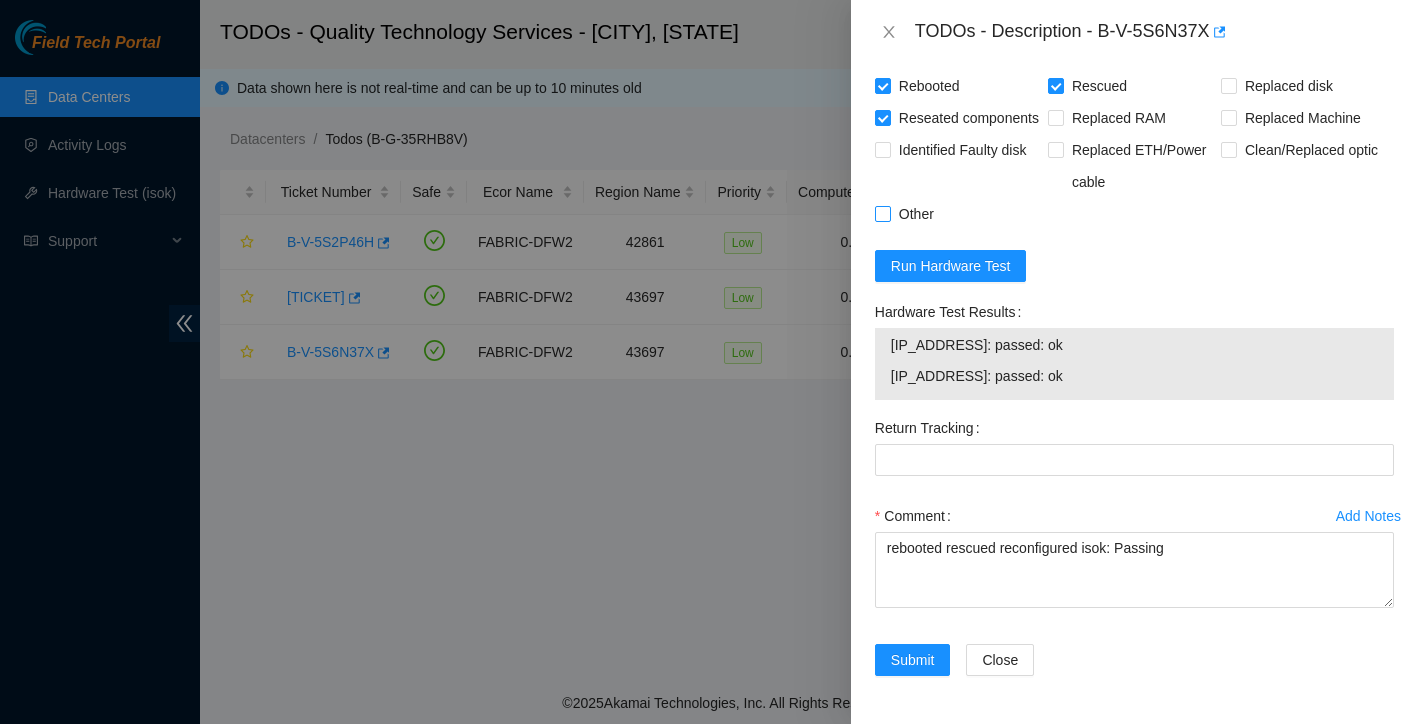 click on "Other" at bounding box center [882, 213] 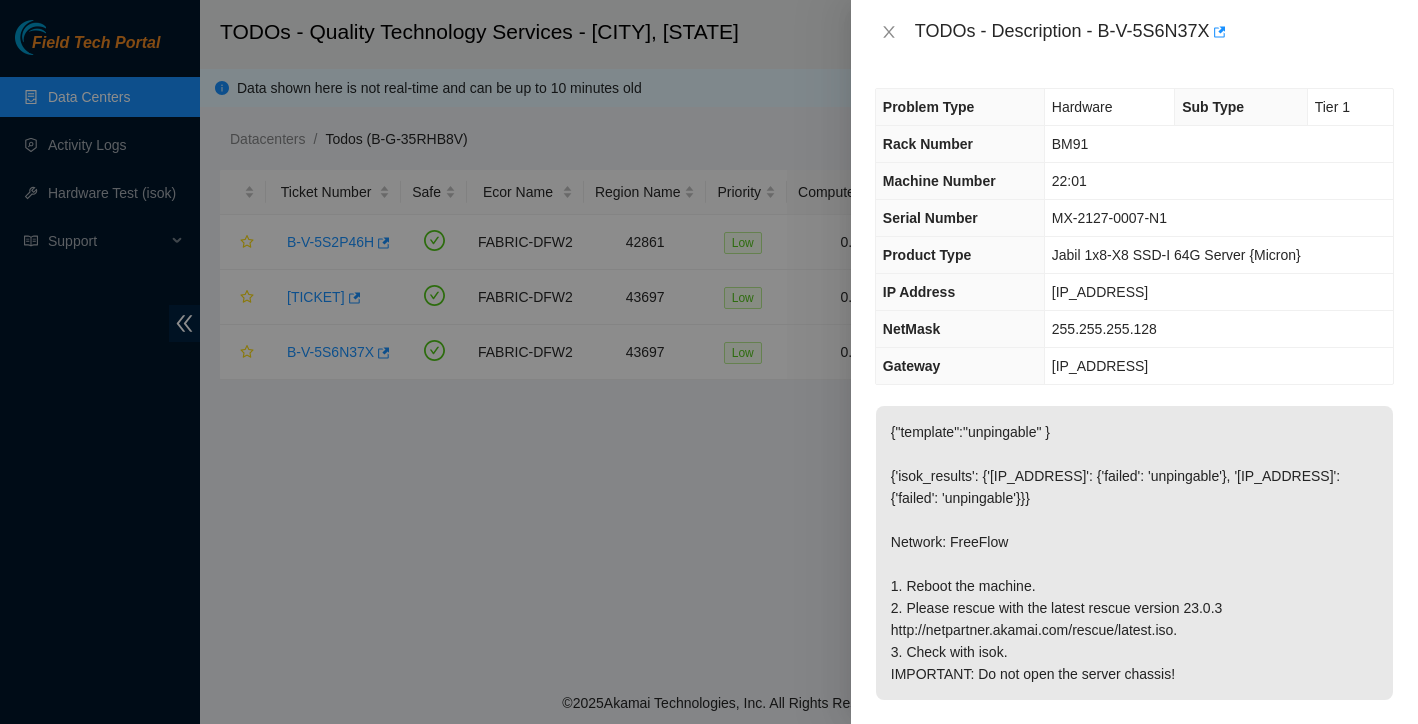 scroll, scrollTop: 0, scrollLeft: 0, axis: both 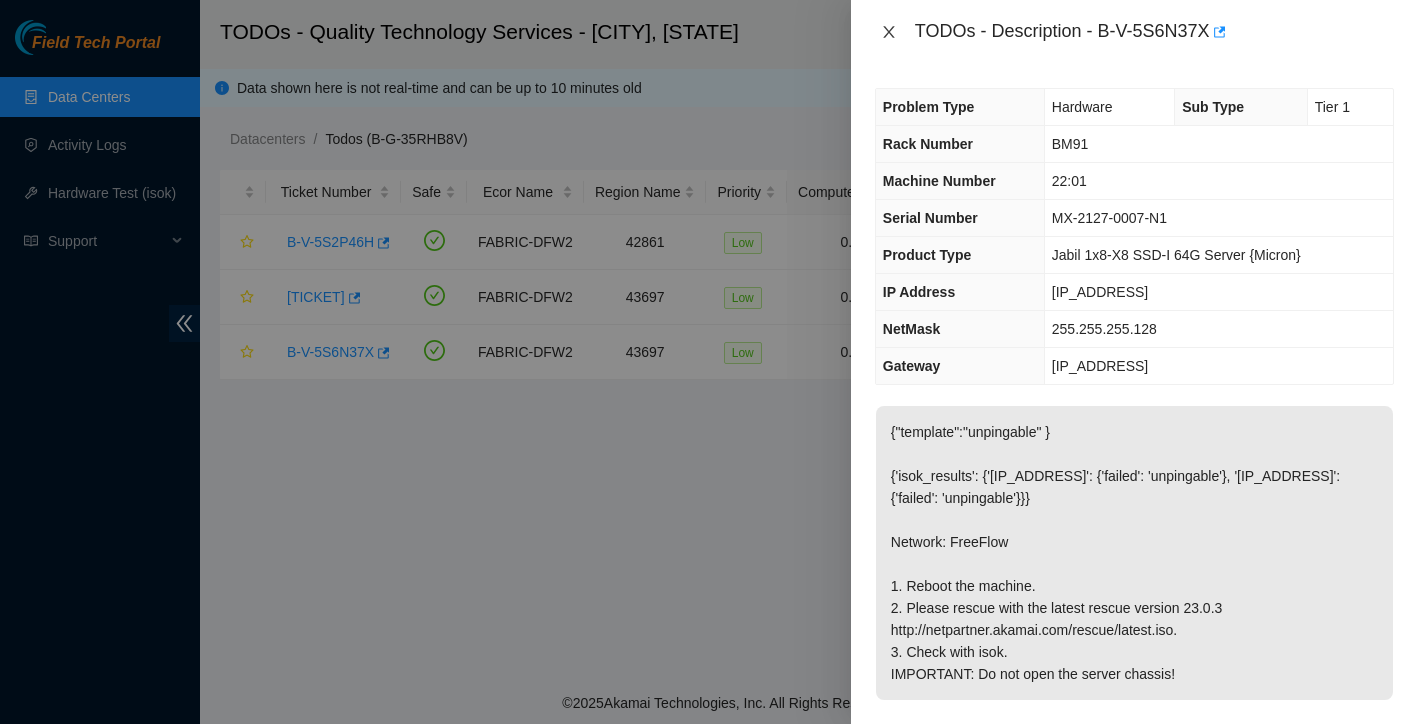 click 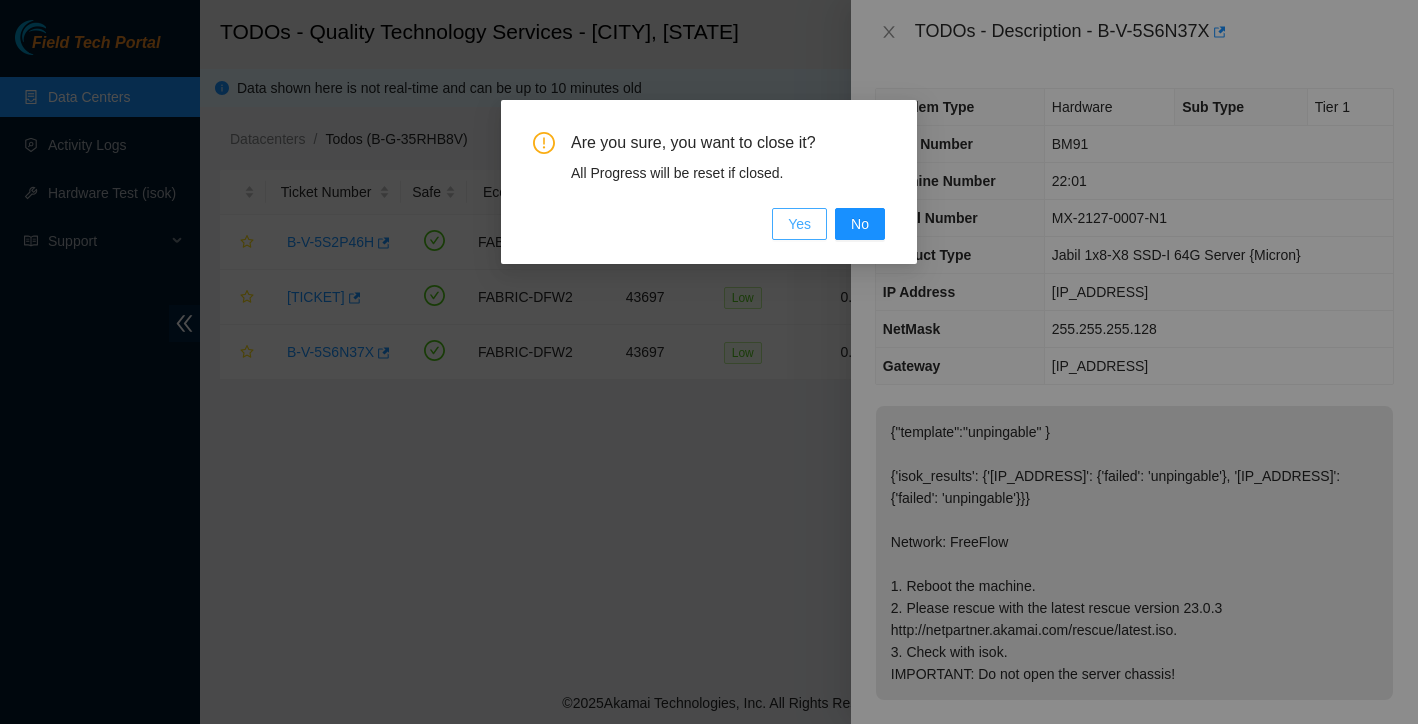 click on "Yes" at bounding box center (799, 224) 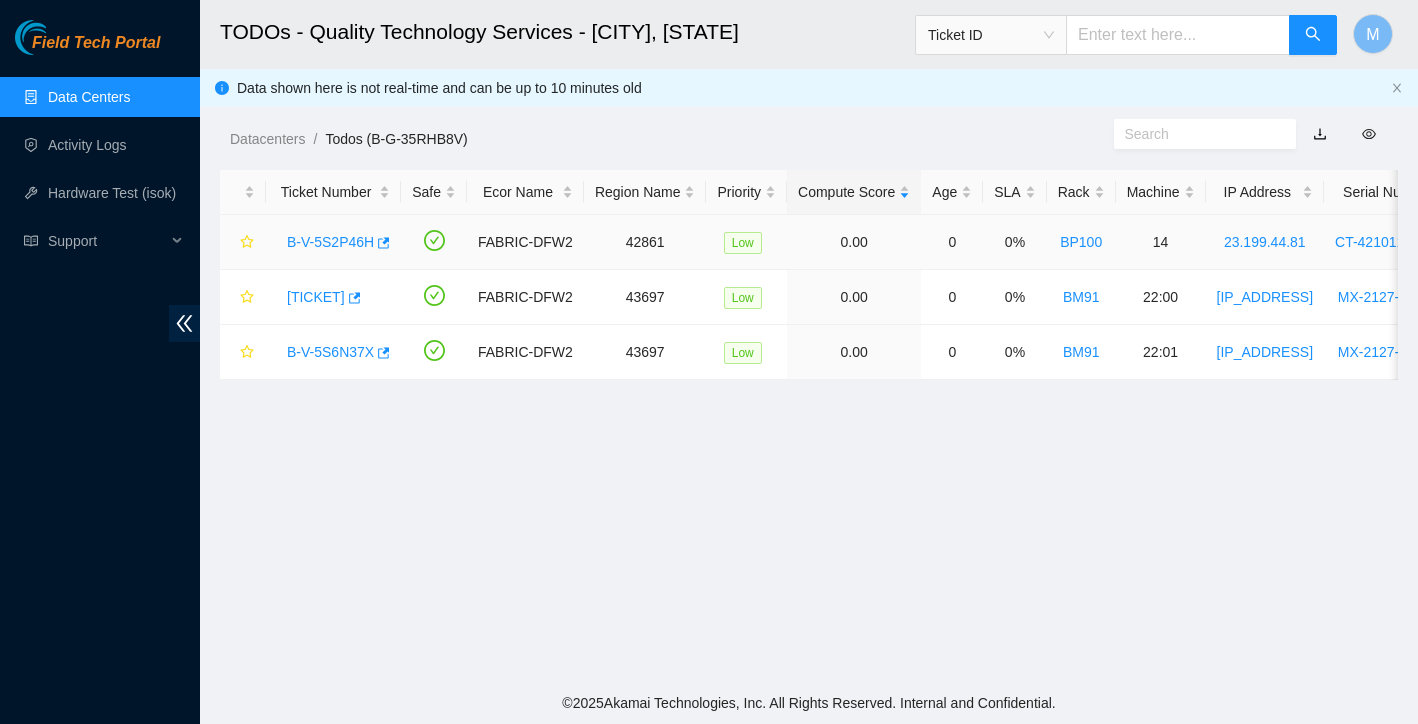 click on "B-V-5S2P46H" at bounding box center (333, 242) 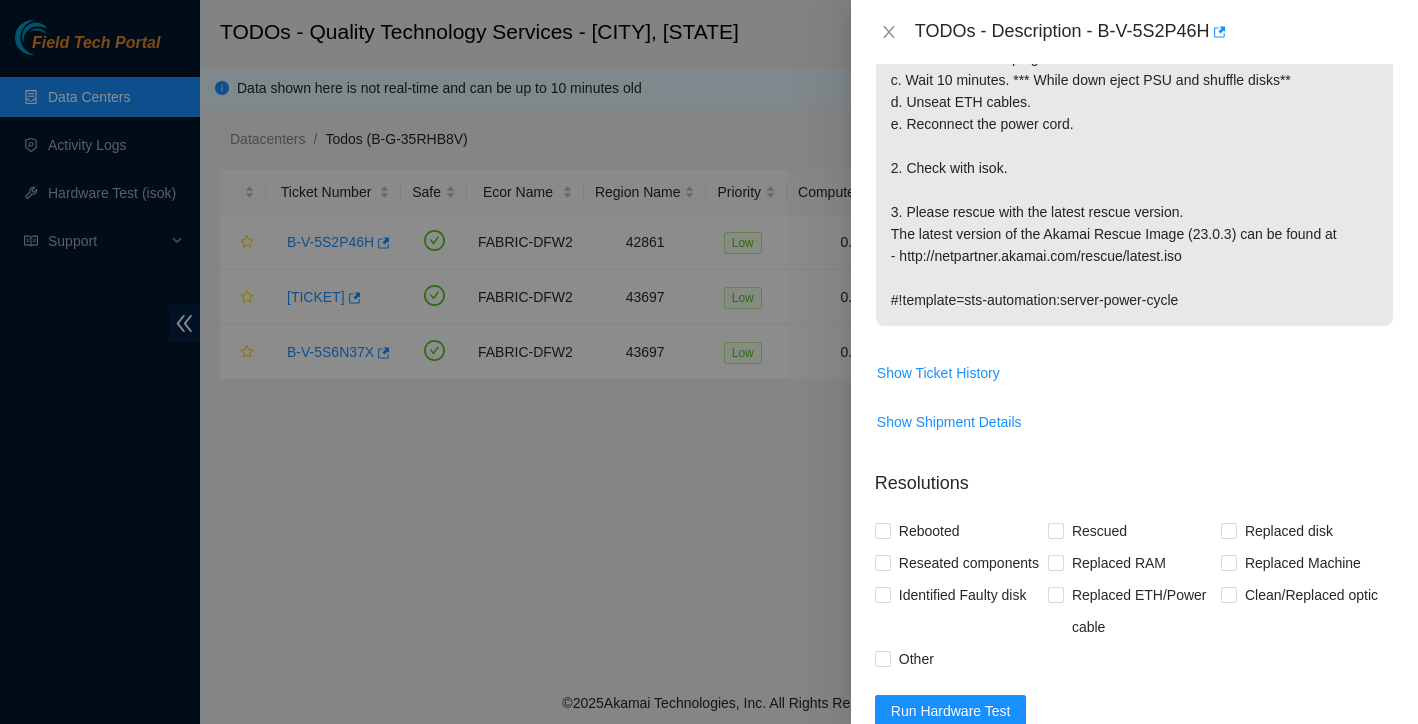 scroll, scrollTop: 847, scrollLeft: 0, axis: vertical 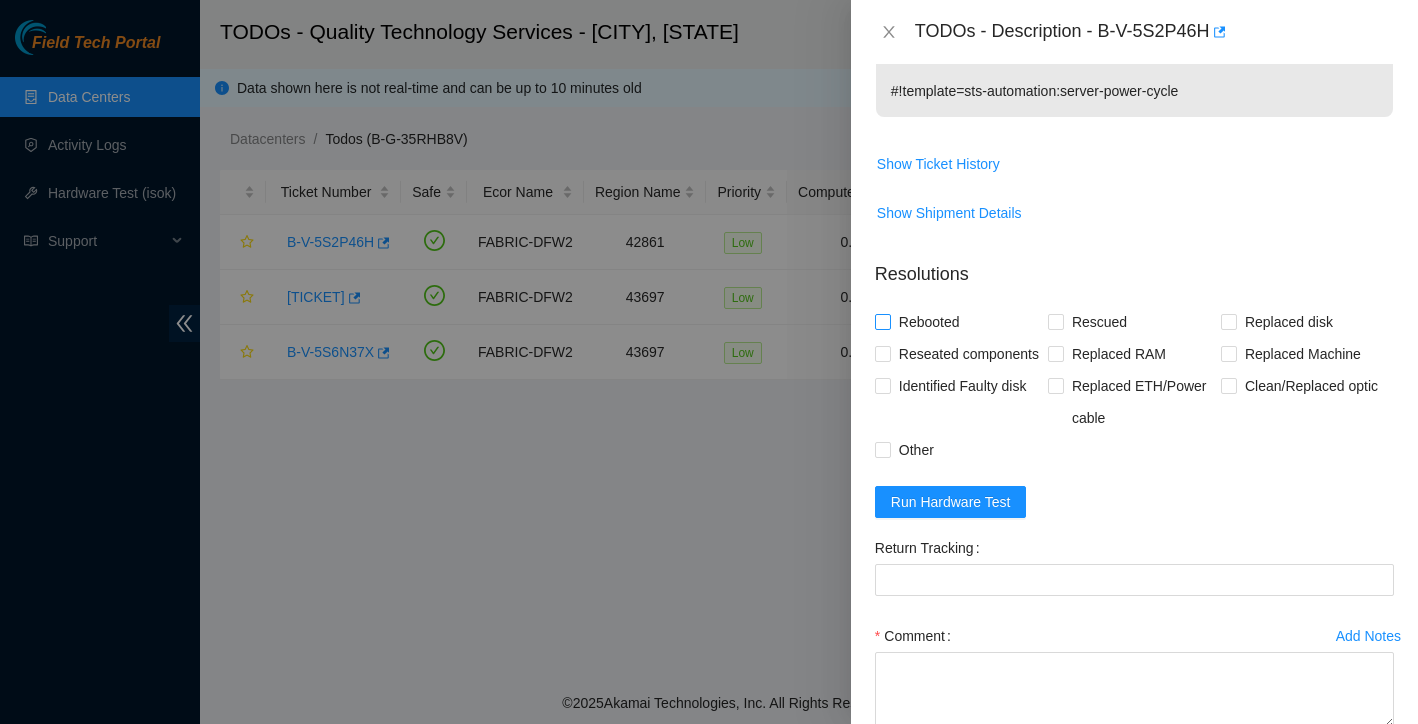 click on "Rebooted" at bounding box center [921, 322] 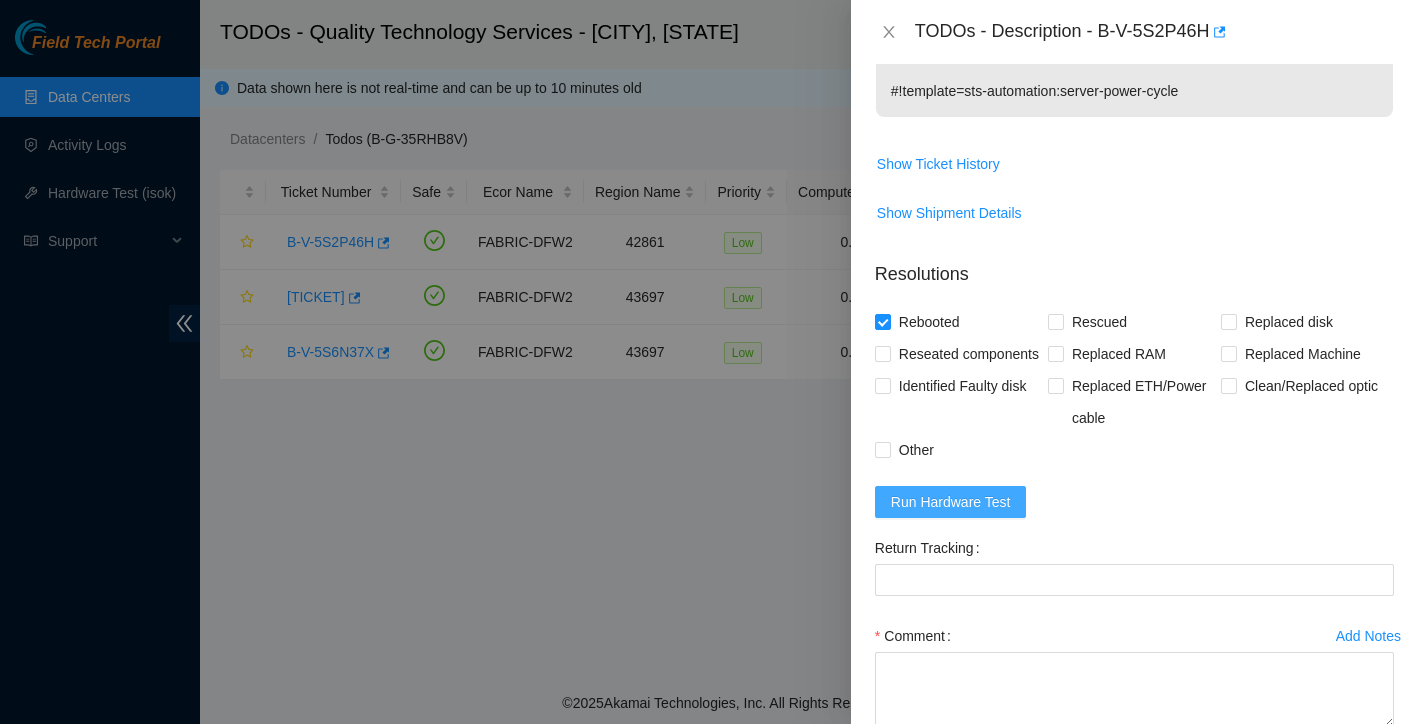 click on "Run Hardware Test" at bounding box center (951, 502) 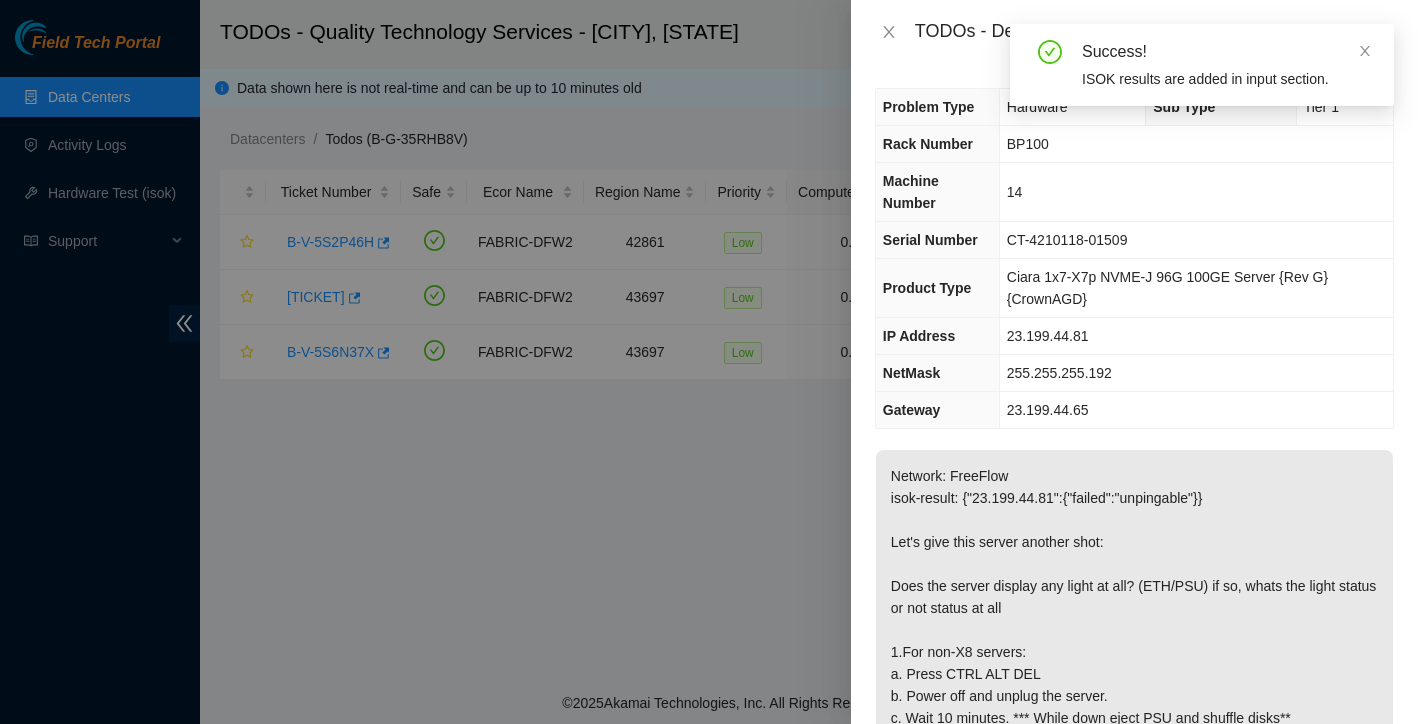 scroll, scrollTop: 0, scrollLeft: 0, axis: both 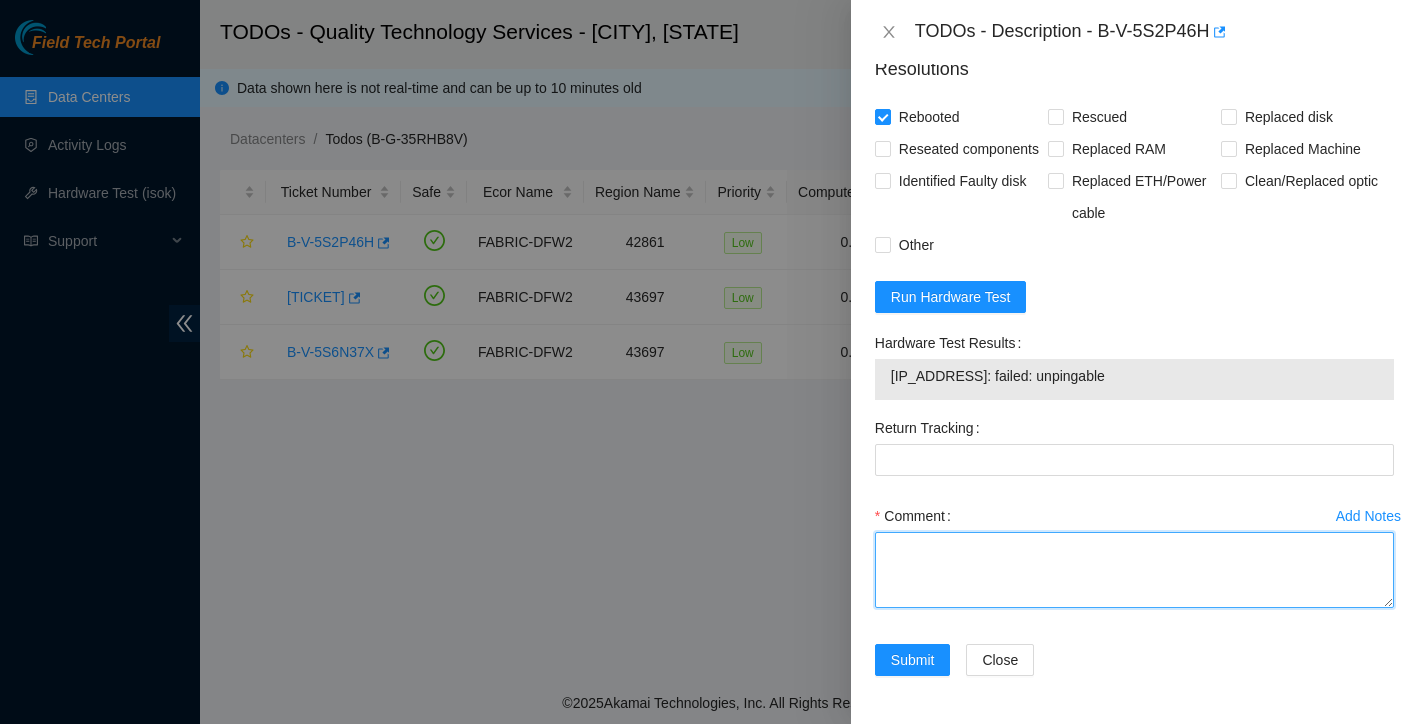 click on "Comment" at bounding box center (1134, 570) 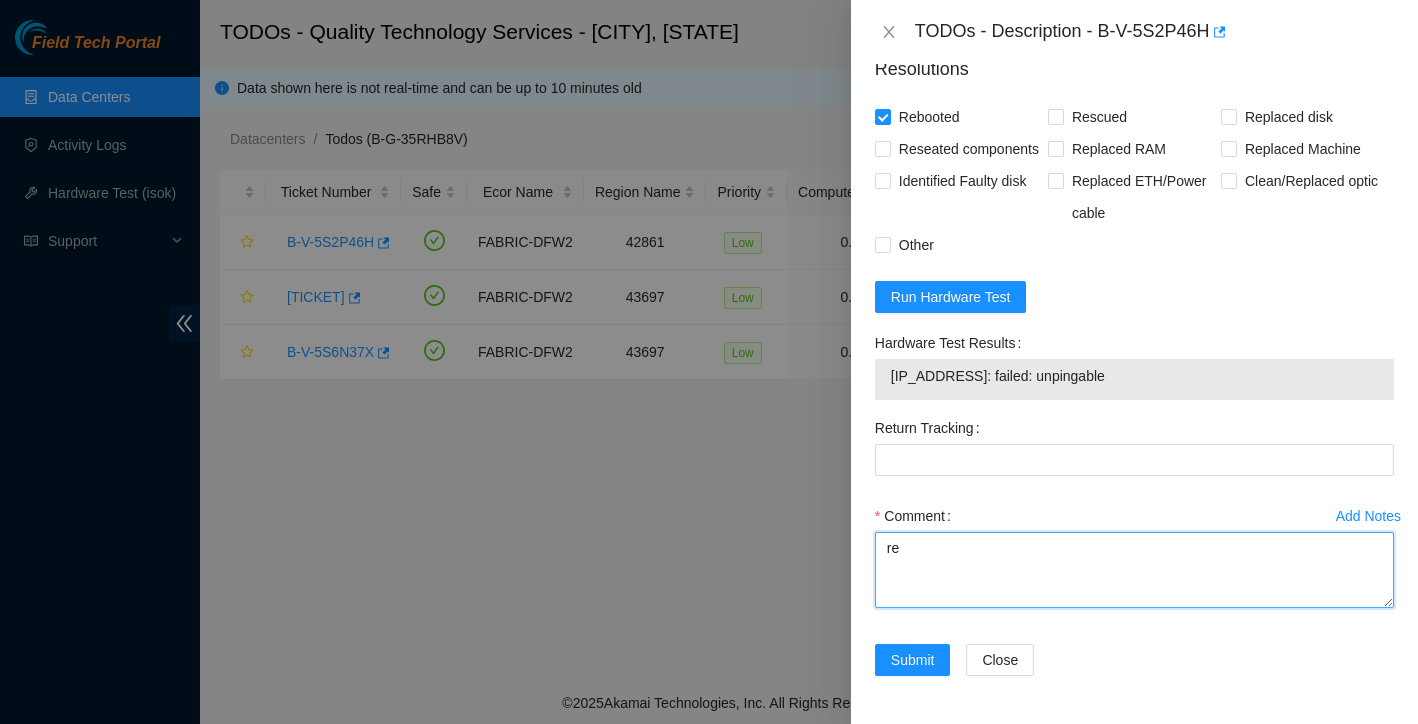 type on "r" 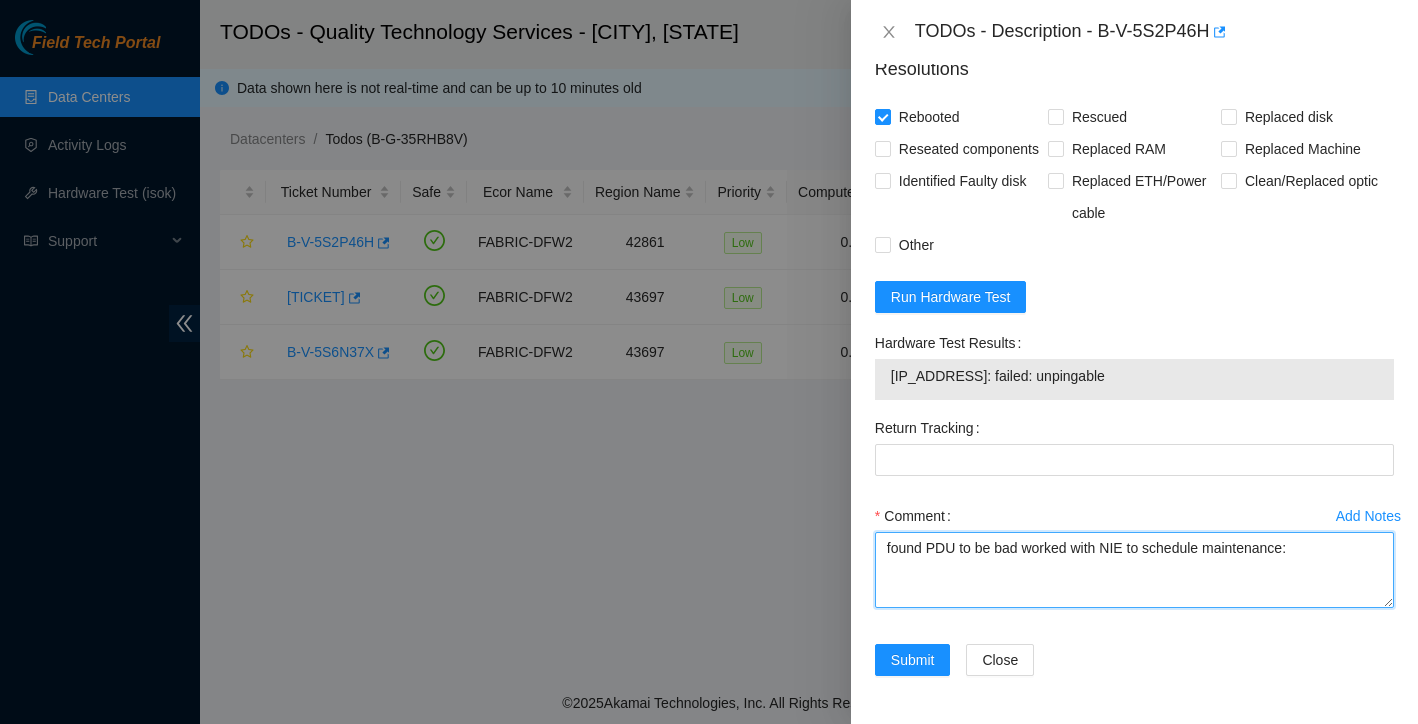 paste on "Maintenance: Need to replace PDU in Rack BP100 NOCC
NOCC Maintenance Ticket: B-V-5S6WJ2T
Maintenance Window: [DATE] [TIME] UTC to [DATE] [TIME] UTC" 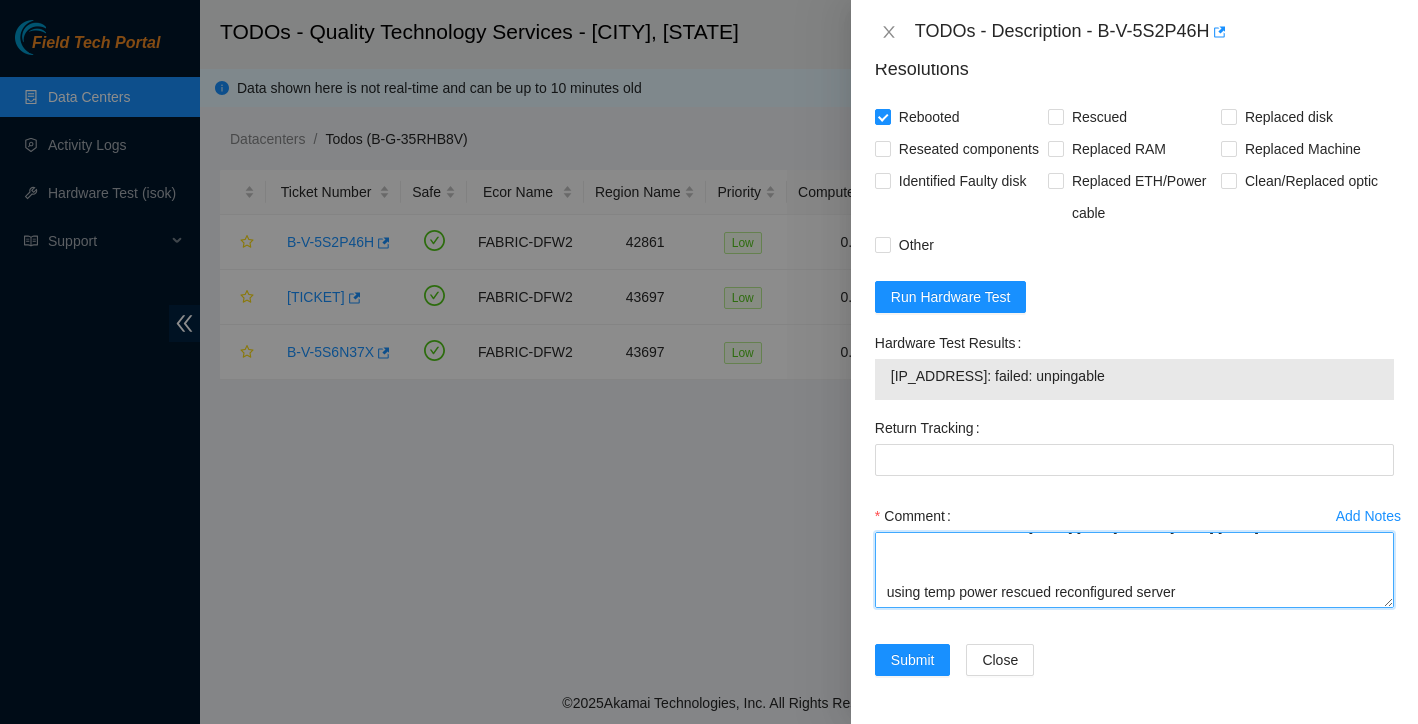scroll, scrollTop: 169, scrollLeft: 0, axis: vertical 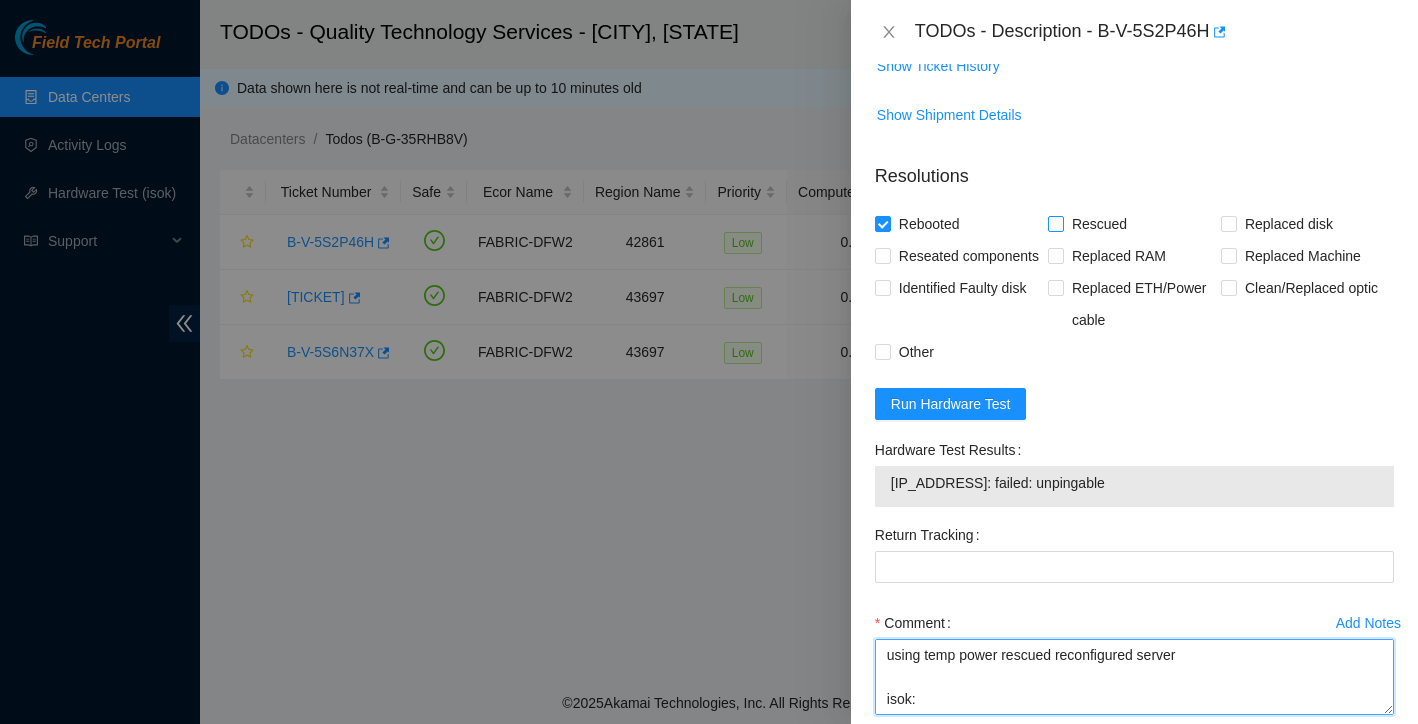 type on "found PDU to be bad worked with NIE to schedule maintenance:
Maintenance: Need to replace PDU in Rack BP100 NOCC
NOCC Maintenance Ticket: B-V-5S6WJ2T
Maintenance Window: [DATE] [TIME] UTC to [DATE] [TIME] UTC
using temp power rescued reconfigured server
isok:" 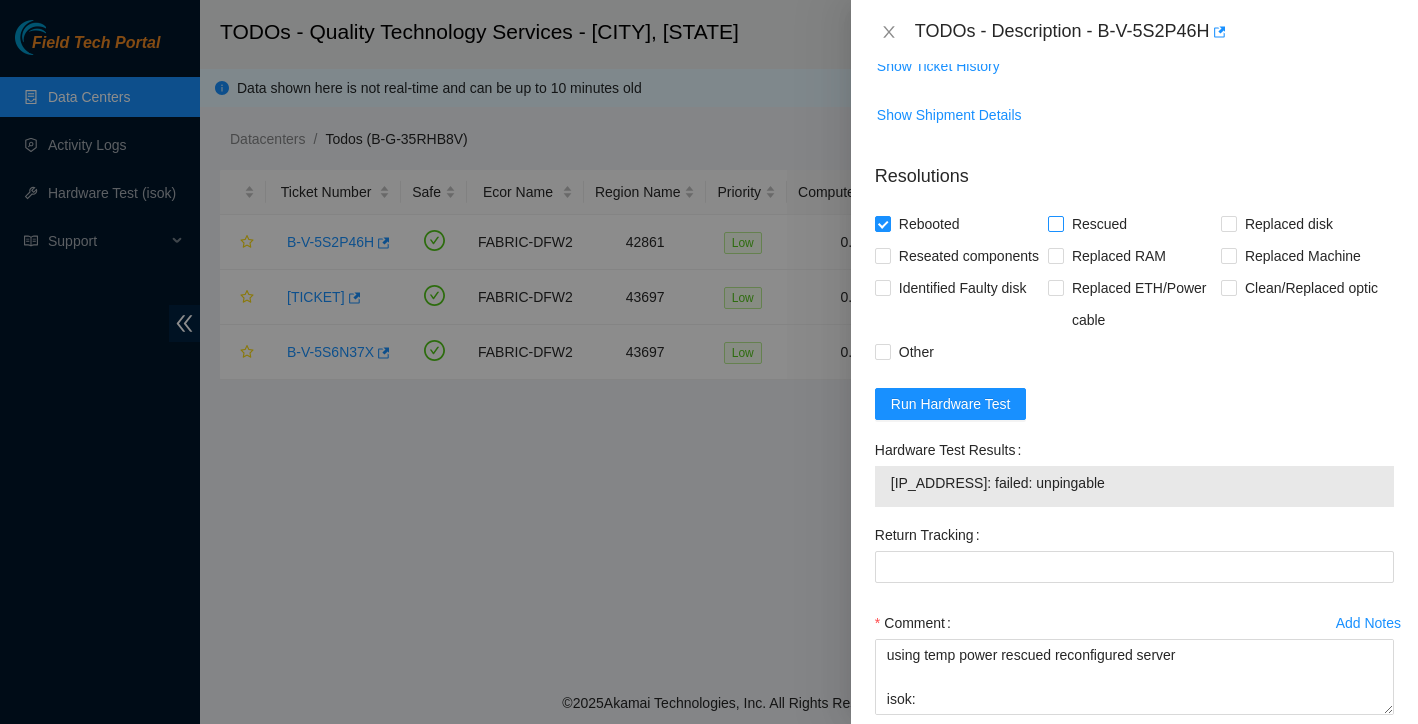 click on "Rescued" at bounding box center [1091, 224] 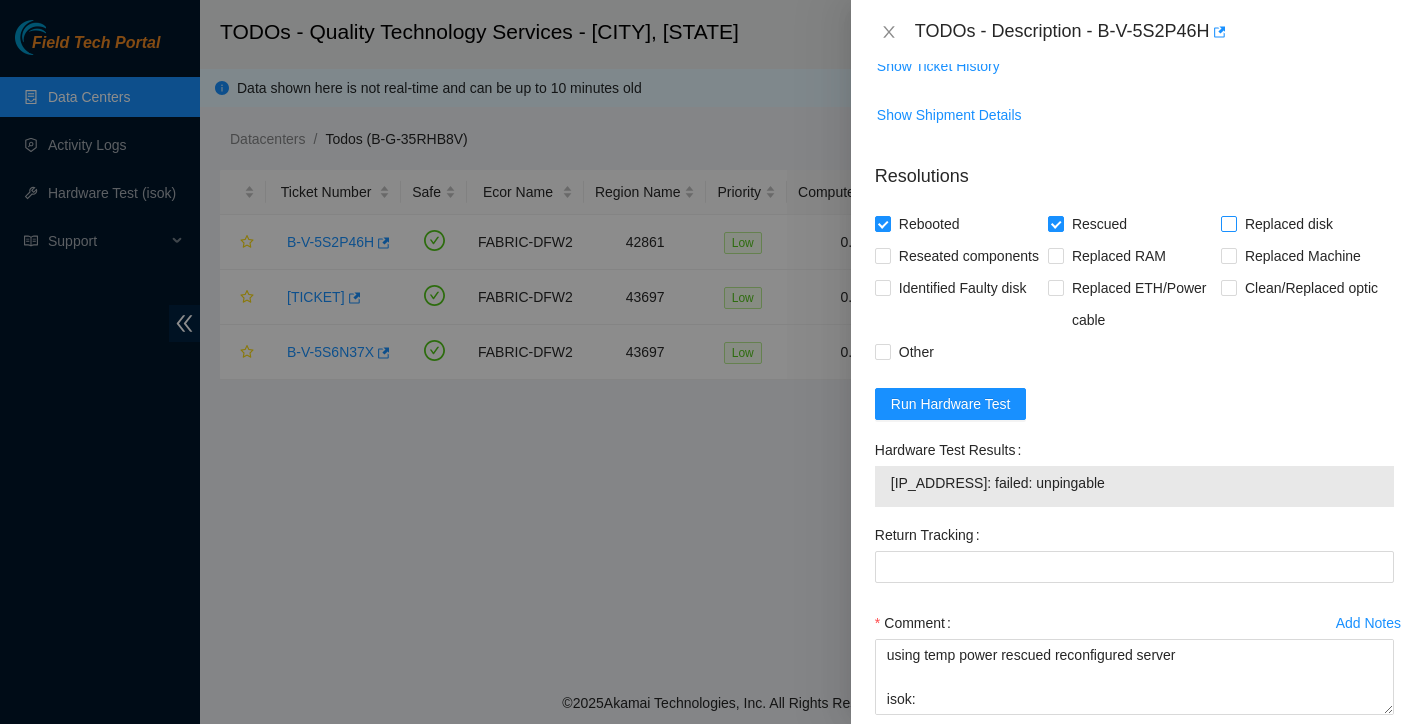 click at bounding box center [1229, 224] 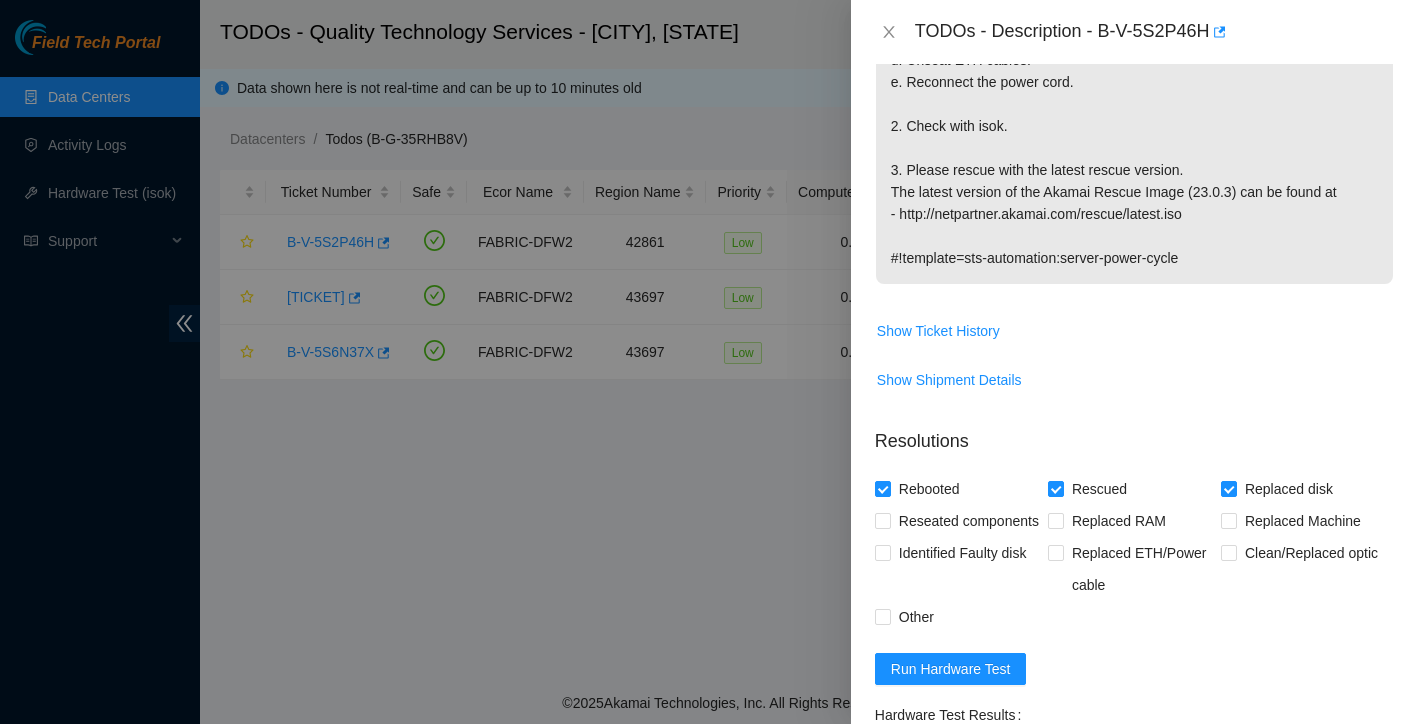 scroll, scrollTop: 678, scrollLeft: 0, axis: vertical 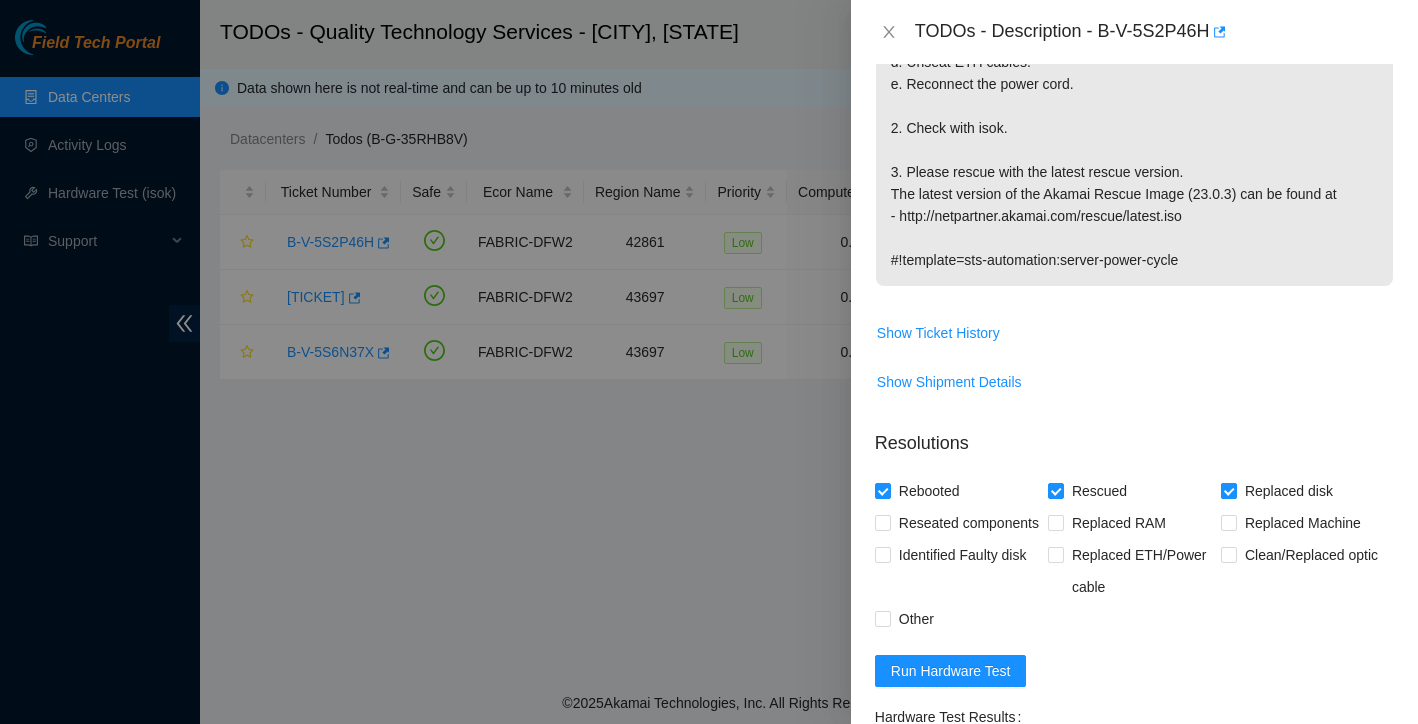 click on "Replaced disk" at bounding box center (1228, 490) 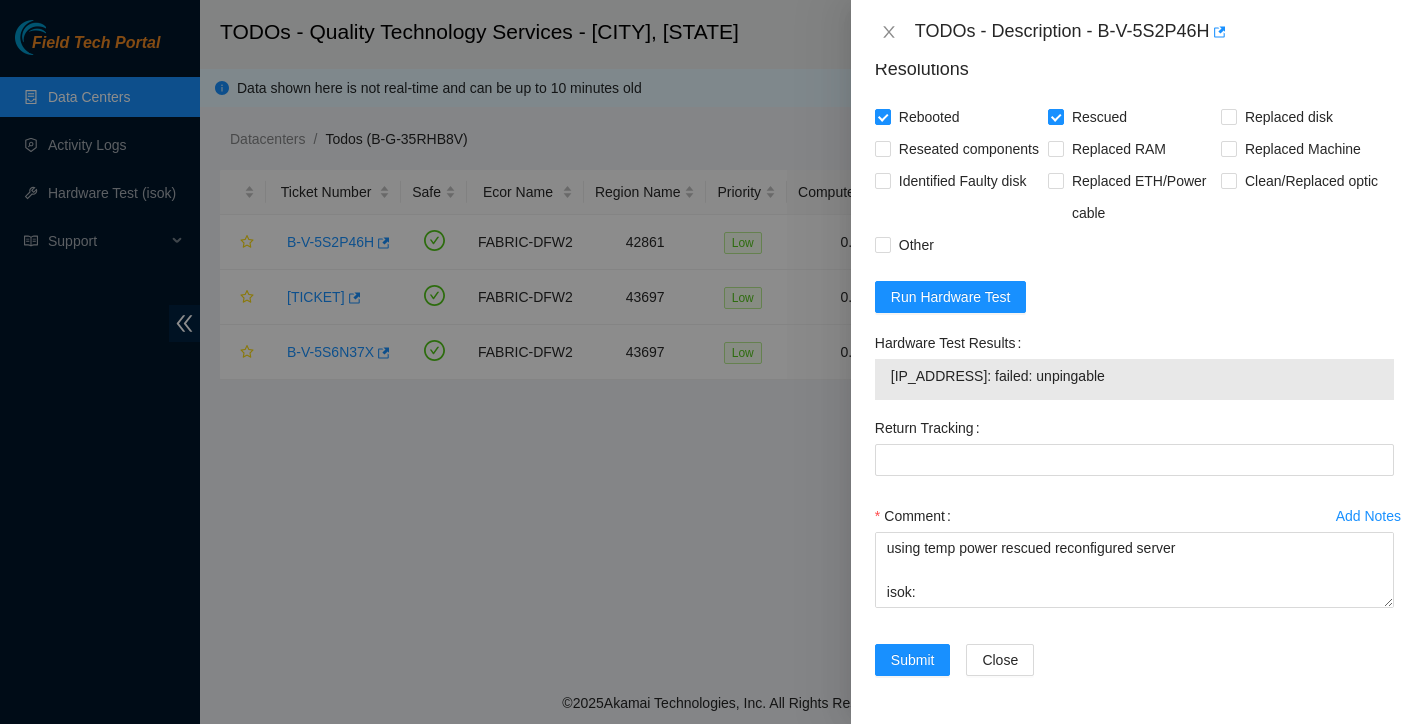 scroll, scrollTop: 1084, scrollLeft: 0, axis: vertical 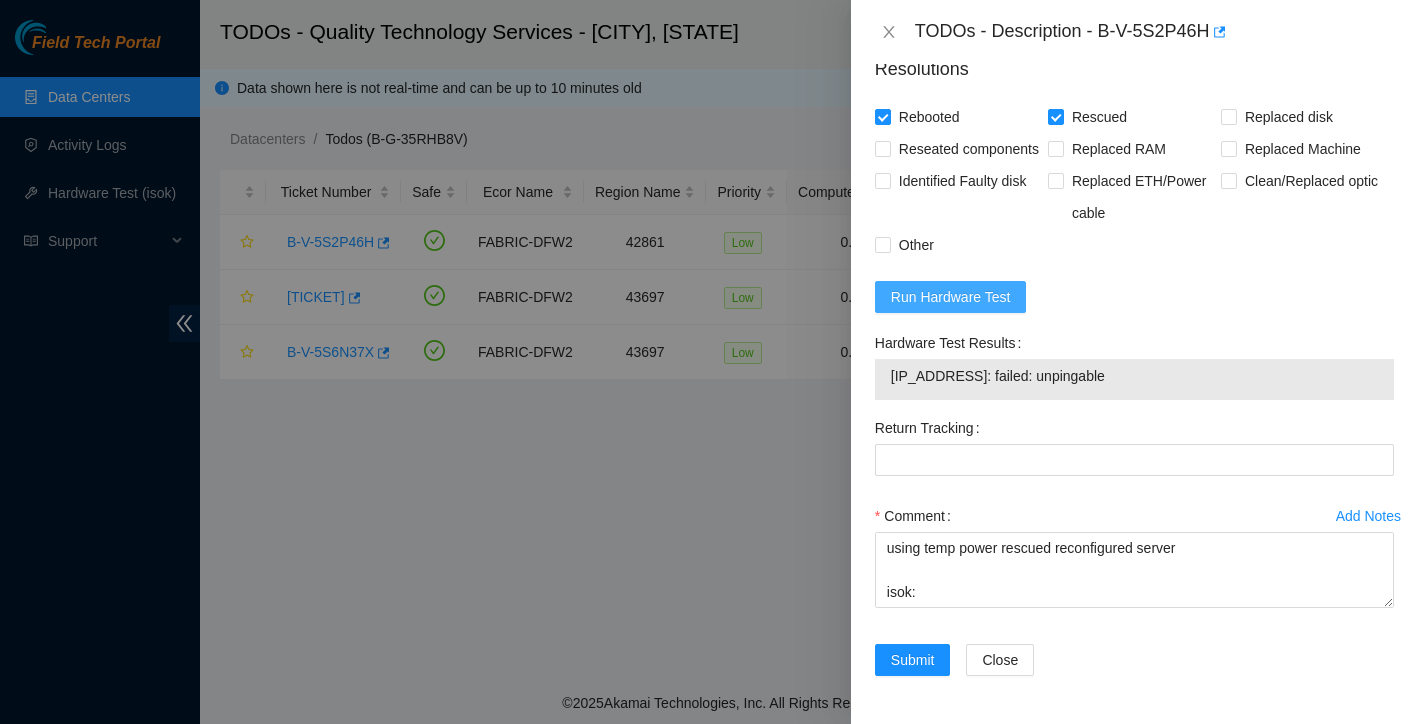 click on "Run Hardware Test" at bounding box center (951, 297) 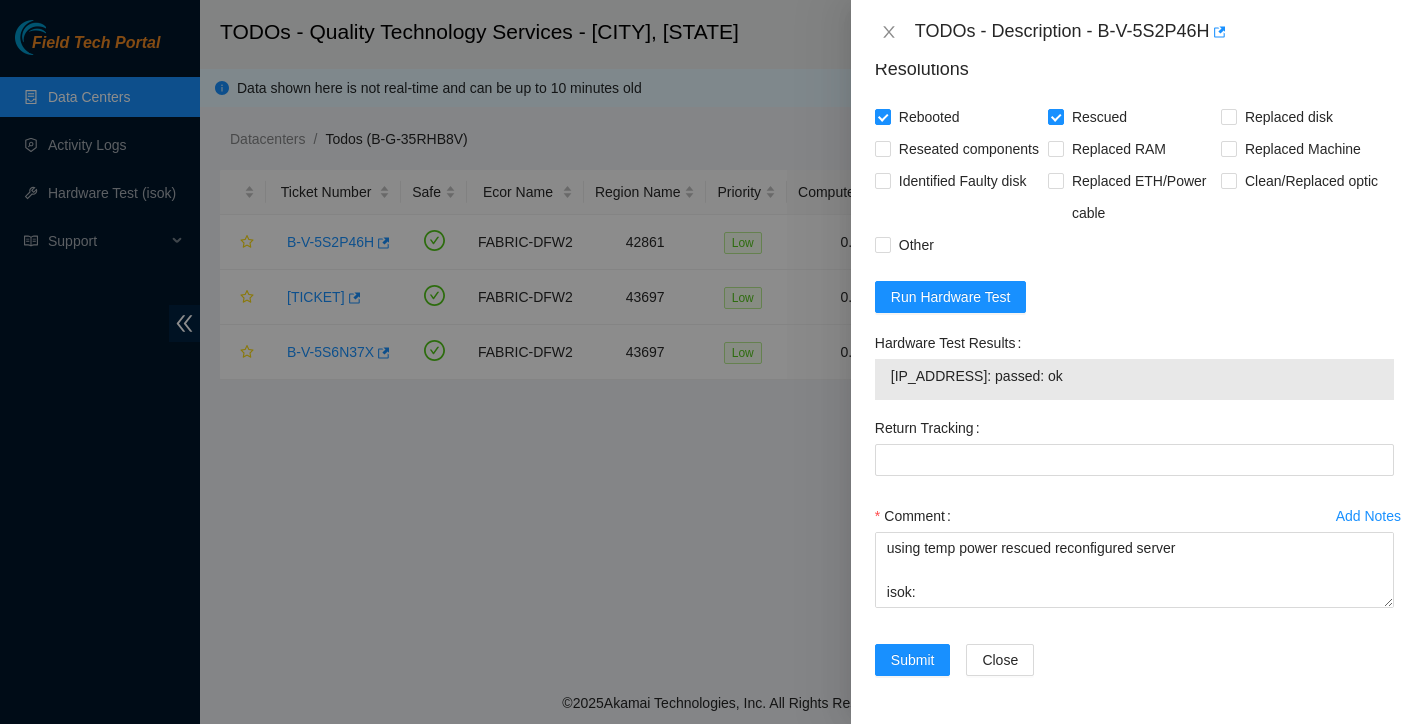 scroll, scrollTop: 1084, scrollLeft: 0, axis: vertical 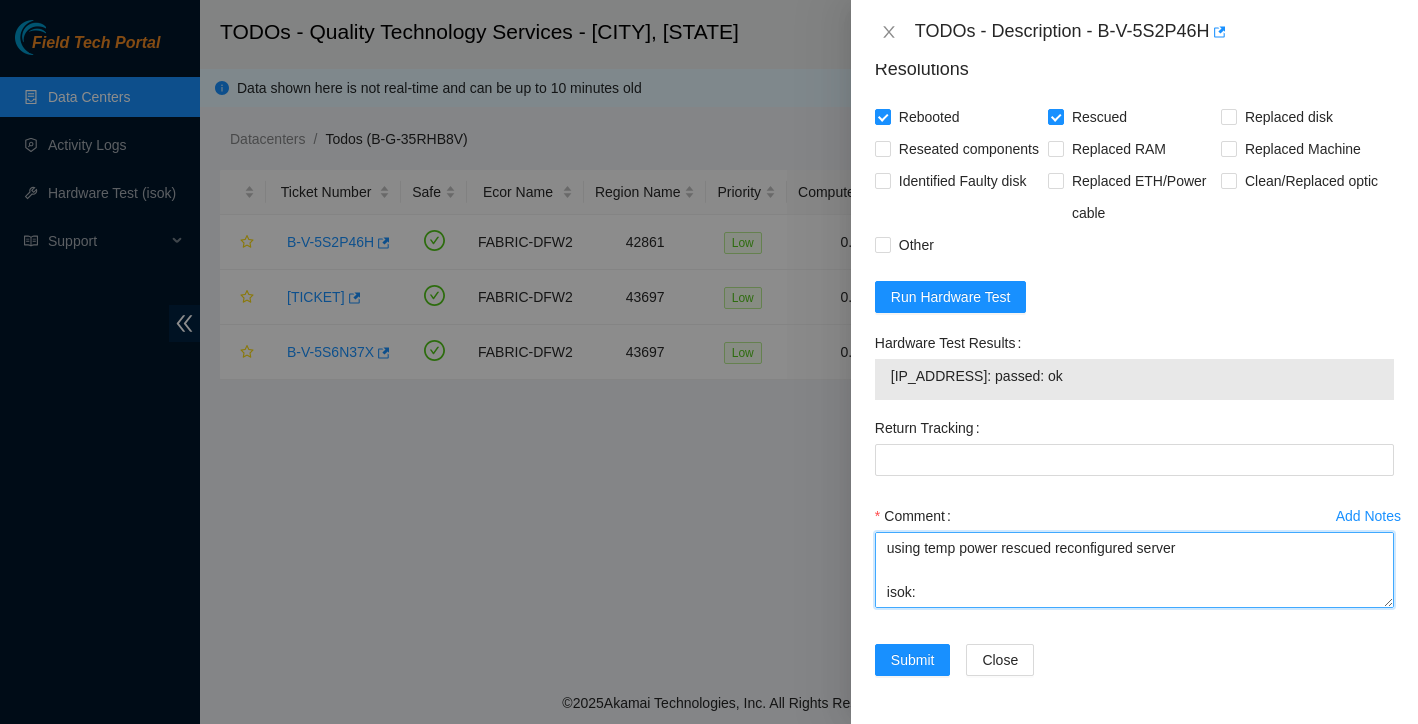 click on "found PDU to be bad worked with NIE to schedule maintenance:
Maintenance: Need to replace PDU in Rack BP100 NOCC
NOCC Maintenance Ticket: B-V-5S6WJ2T
Maintenance Window: [DATE] [TIME] UTC to [DATE] [TIME] UTC
using temp power rescued reconfigured server
isok:" at bounding box center [1134, 570] 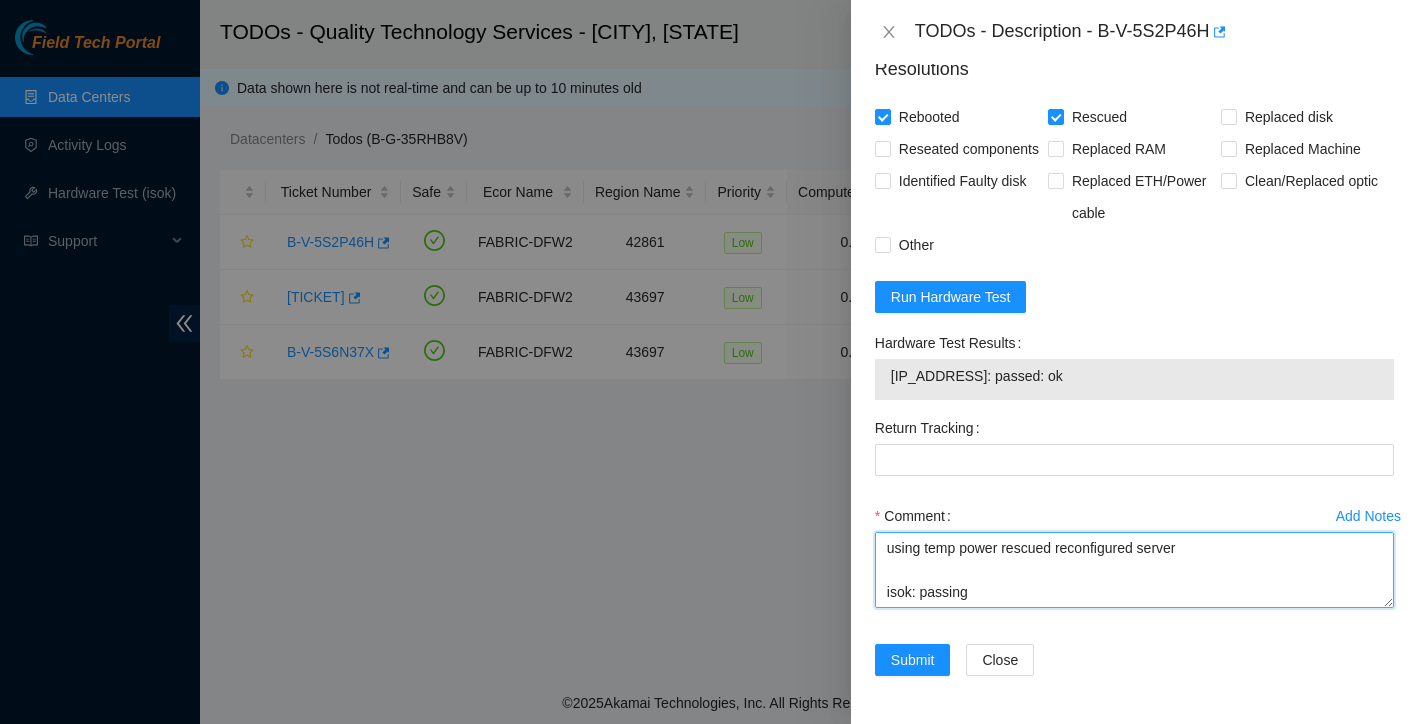 type on "found PDU to be bad worked with NIE to schedule maintenance:
Maintenance: Need to replace PDU in Rack BP100 NOCC
NOCC Maintenance Ticket: B-V-5S6WJ2T
Maintenance Window: [DATE] [TIME] UTC to [DATE] [TIME] UTC
using temp power rescued reconfigured server
isok: passing" 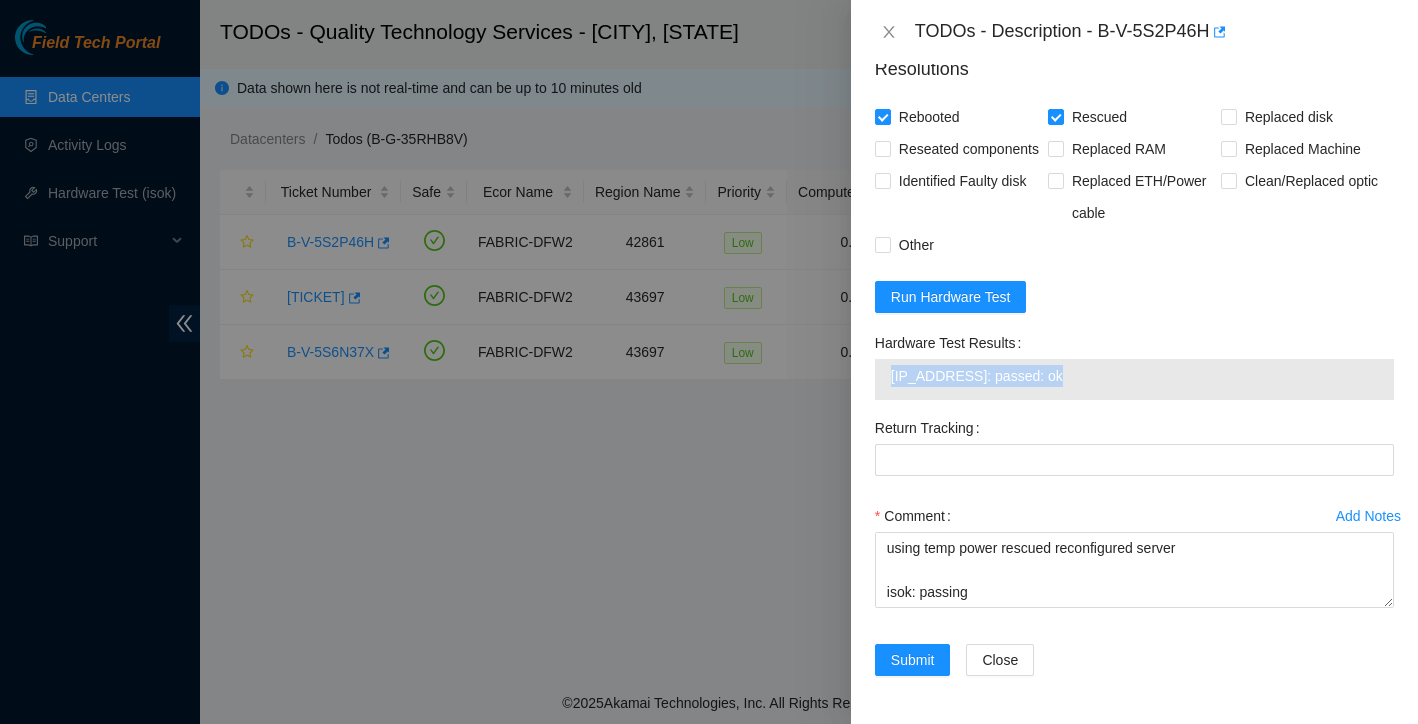 drag, startPoint x: 890, startPoint y: 377, endPoint x: 1080, endPoint y: 373, distance: 190.0421 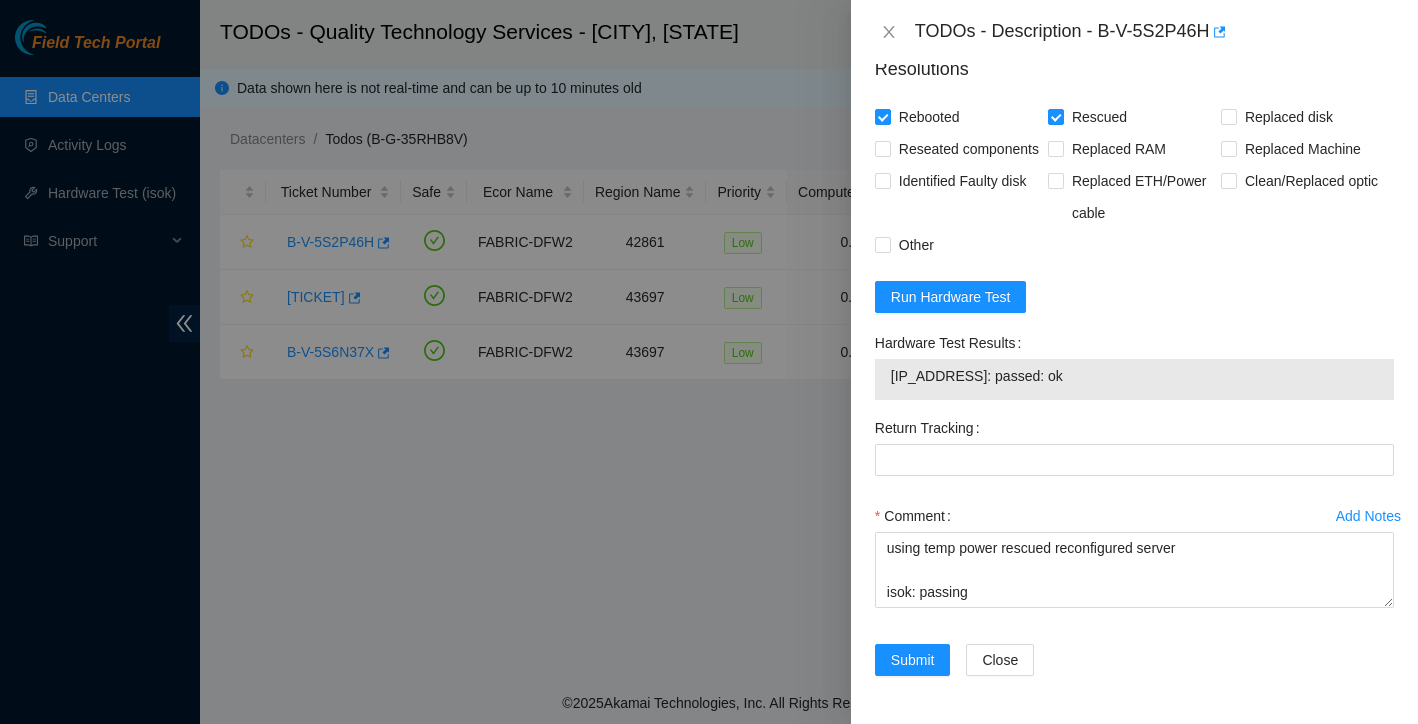 click on "TODOs - Description - B-V-5S2P46H" at bounding box center (1134, 32) 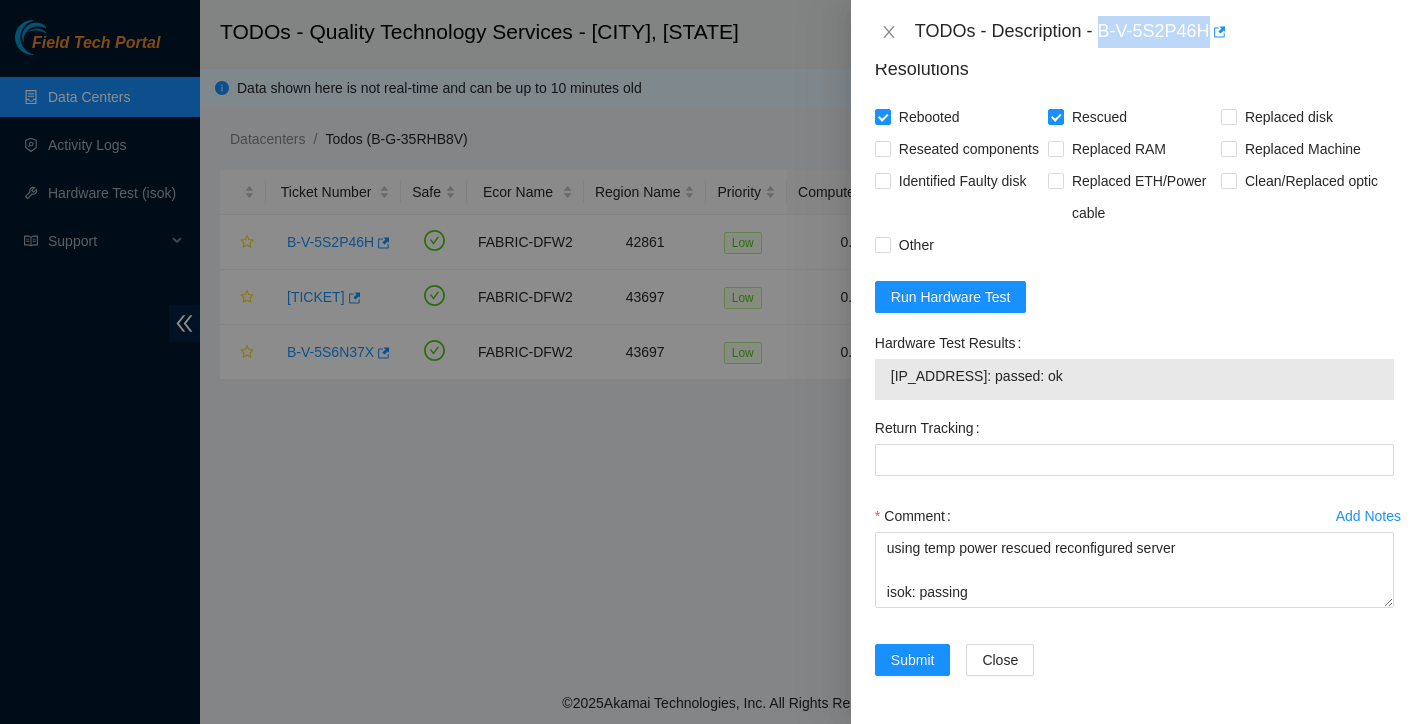 drag, startPoint x: 1103, startPoint y: 31, endPoint x: 1216, endPoint y: 38, distance: 113.216606 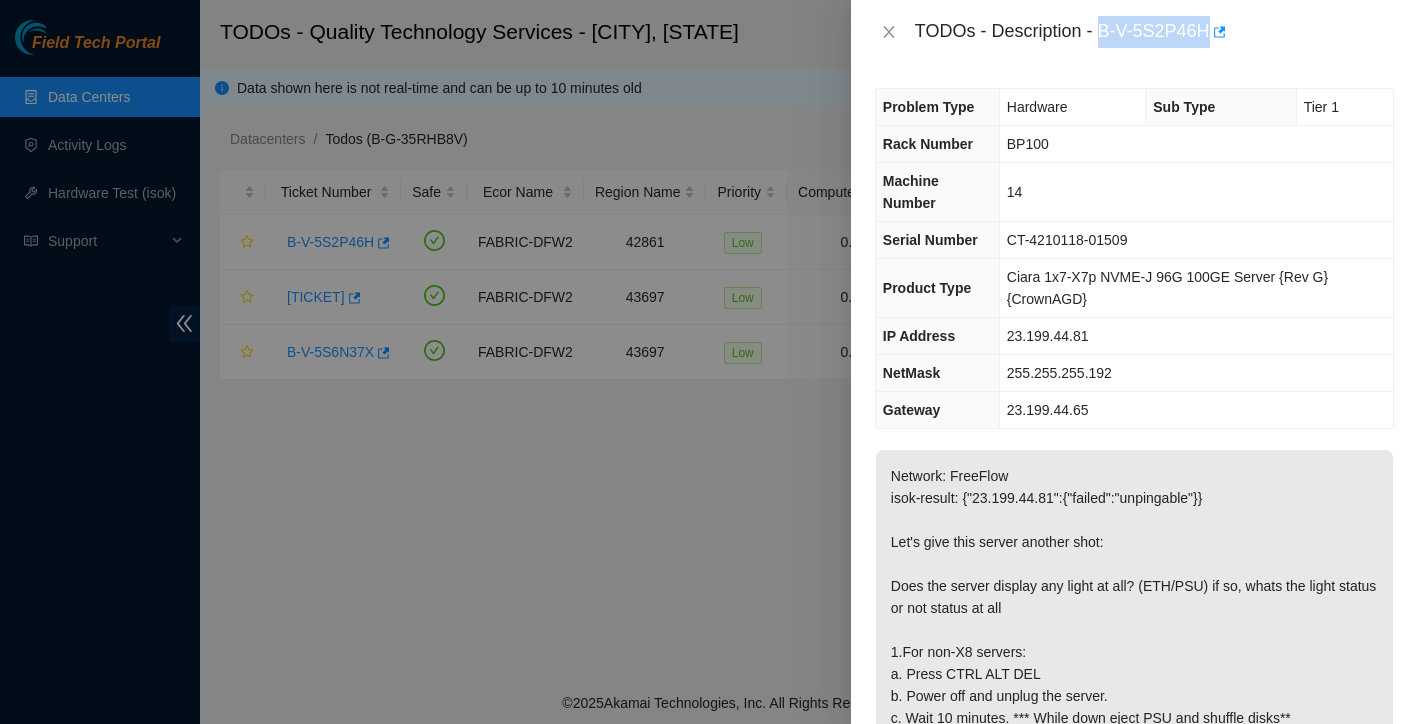 scroll, scrollTop: 0, scrollLeft: 0, axis: both 